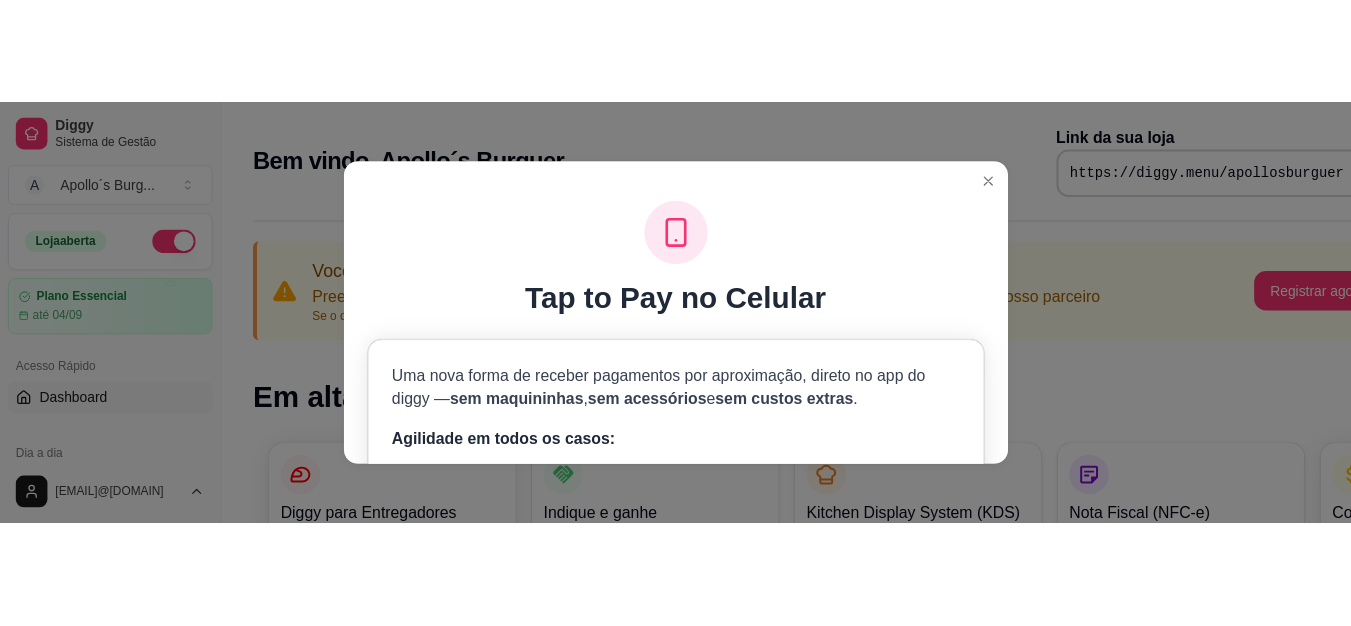 scroll, scrollTop: 0, scrollLeft: 0, axis: both 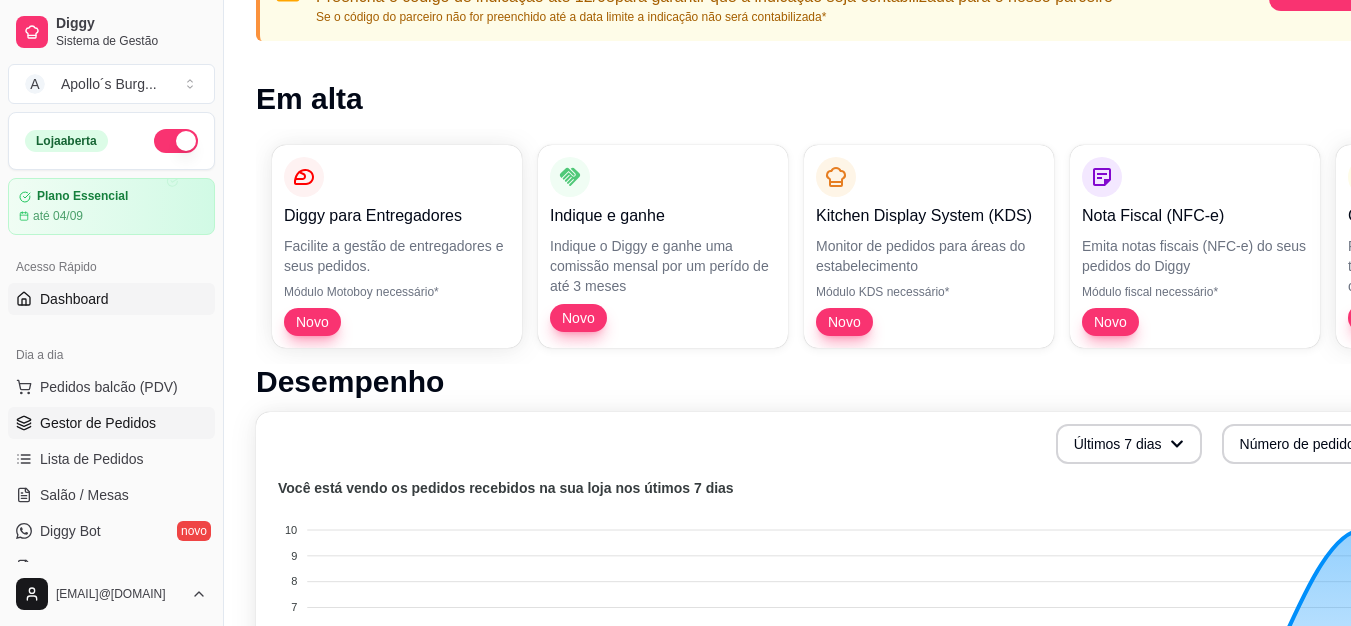 click on "Gestor de Pedidos" at bounding box center [111, 423] 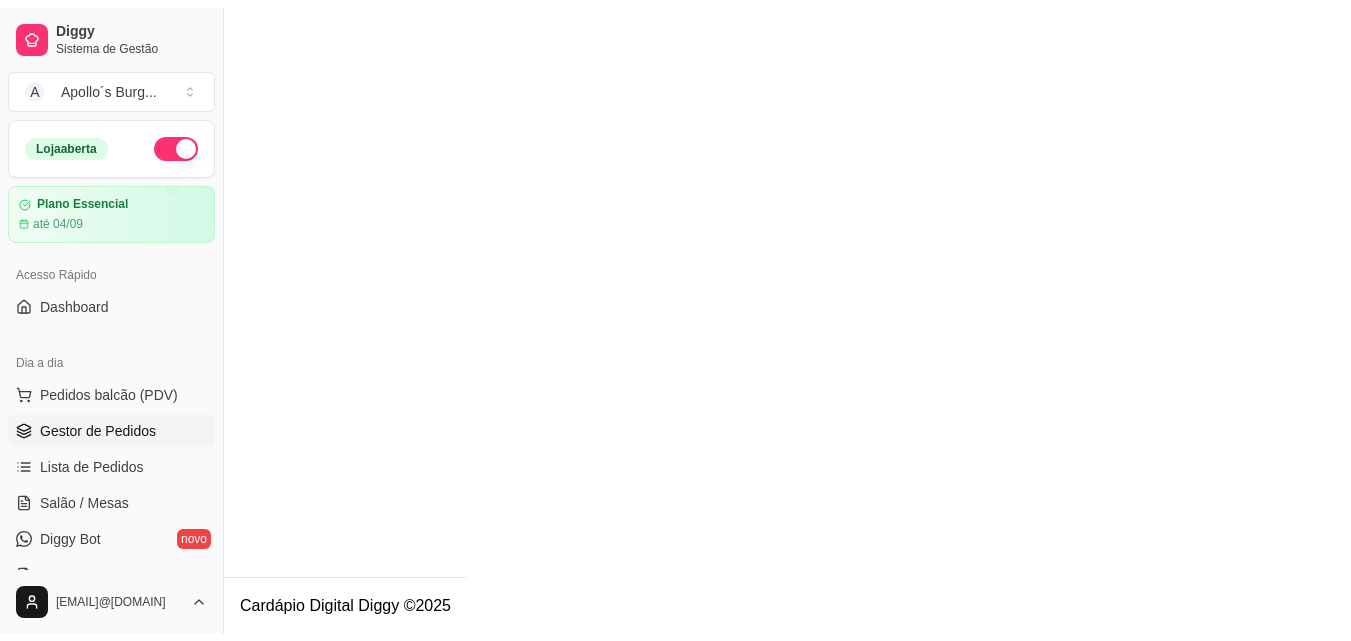 scroll, scrollTop: 0, scrollLeft: 0, axis: both 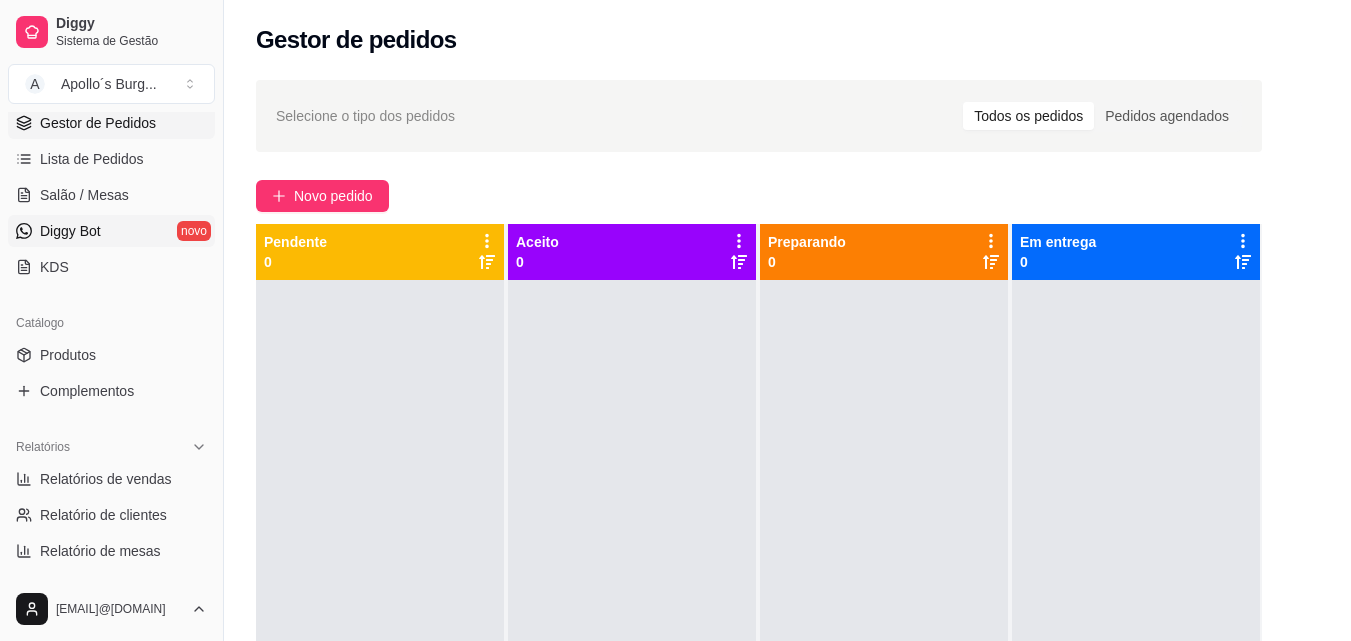click on "Diggy Bot novo" at bounding box center [111, 231] 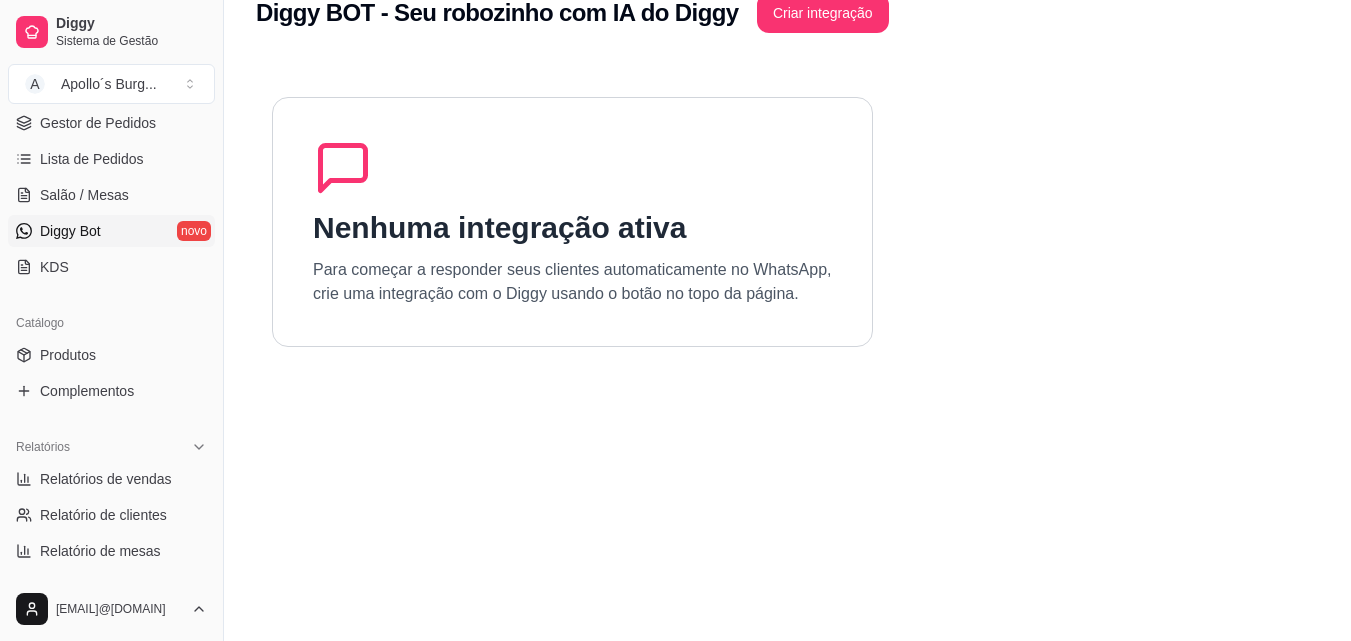 scroll, scrollTop: 0, scrollLeft: 0, axis: both 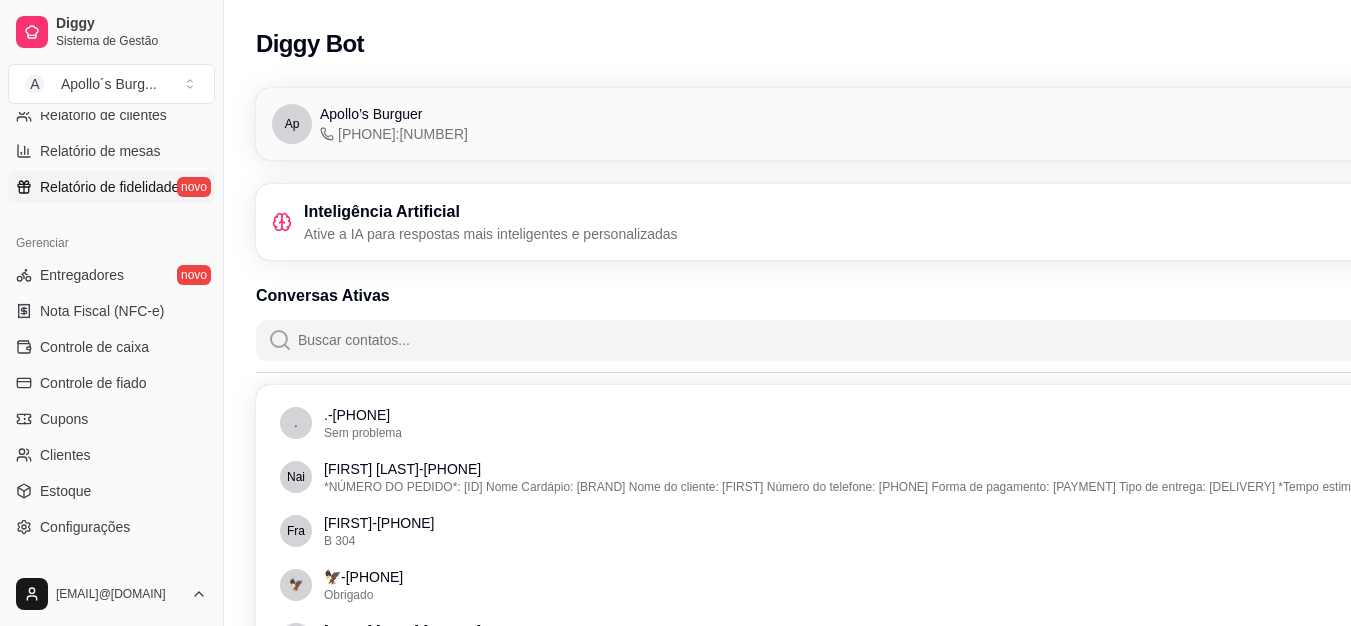 click on "Relatório de fidelidade" at bounding box center [109, 187] 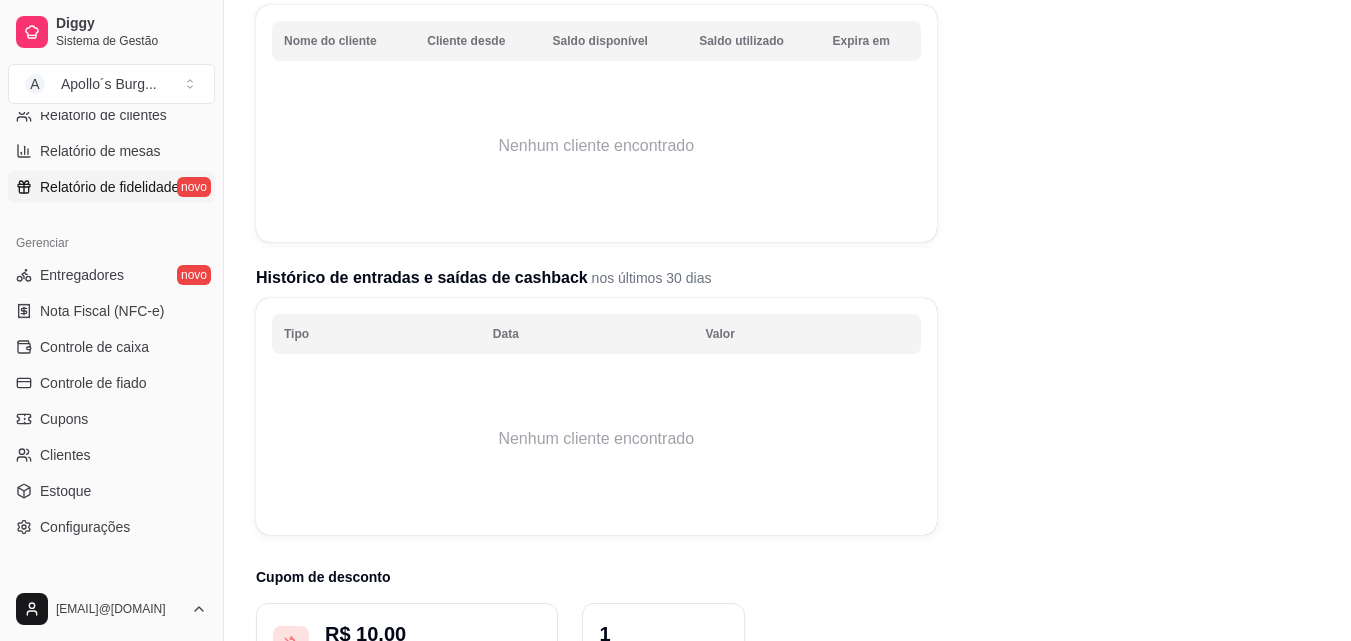 scroll, scrollTop: 300, scrollLeft: 0, axis: vertical 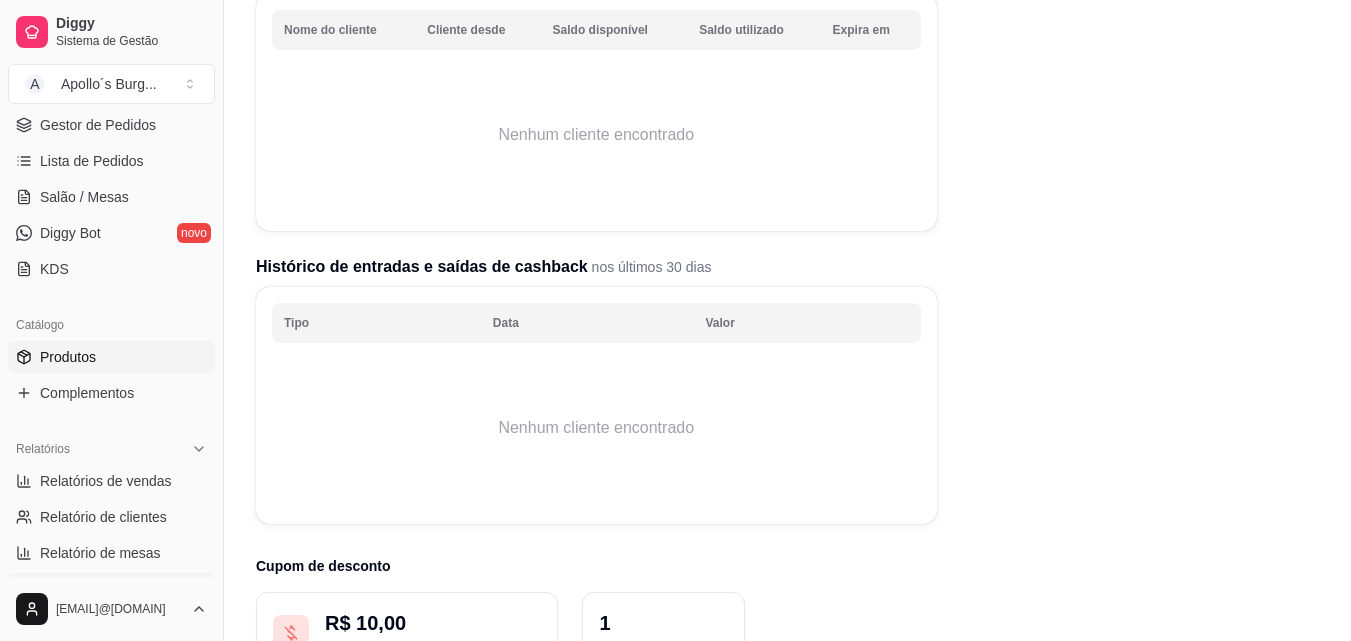 click on "Produtos" at bounding box center (111, 357) 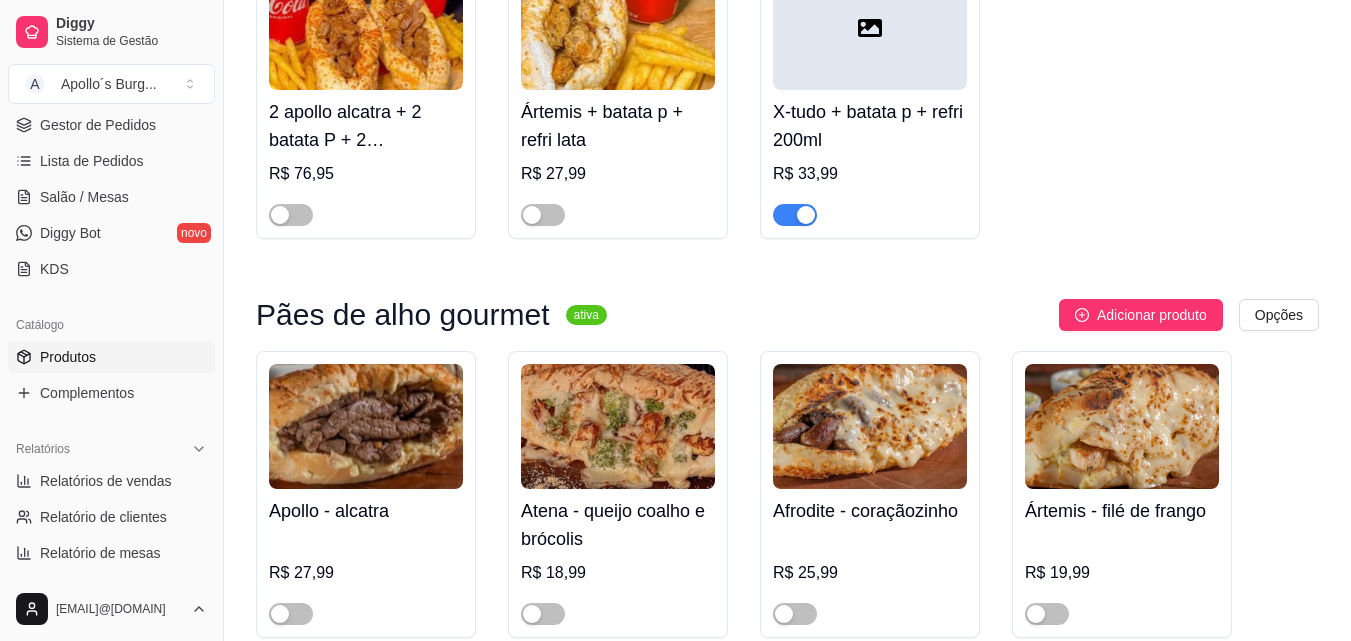 scroll, scrollTop: 0, scrollLeft: 0, axis: both 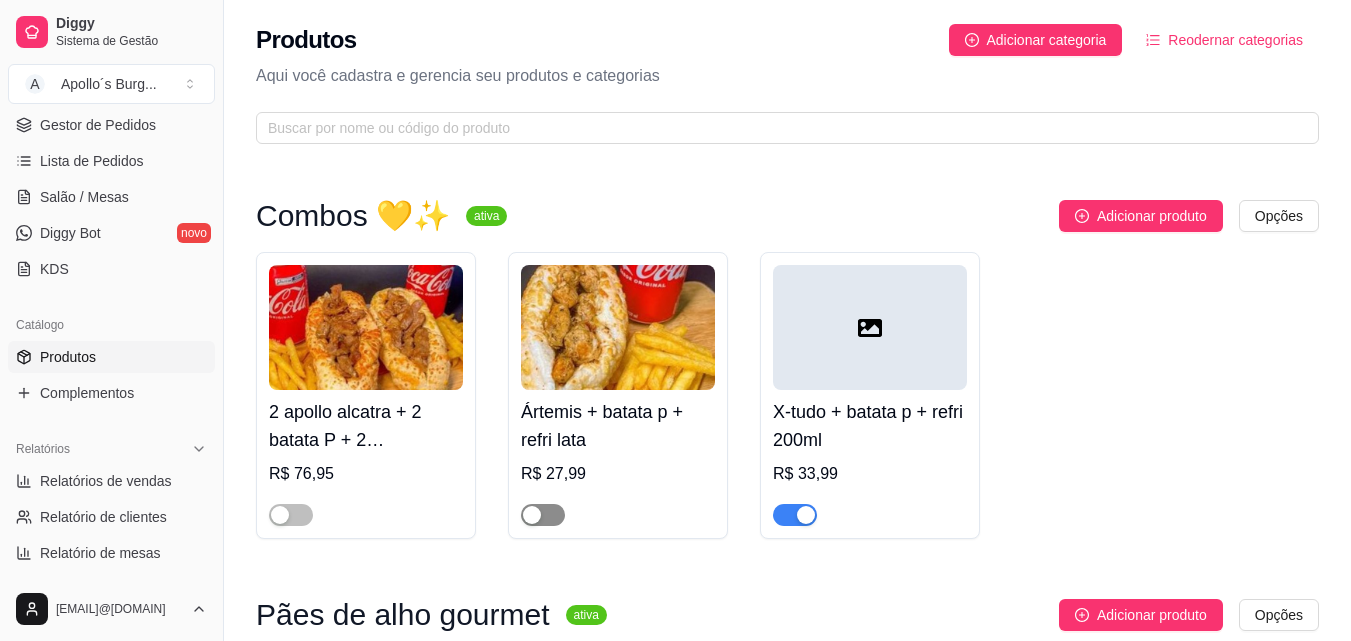 click at bounding box center [543, 515] 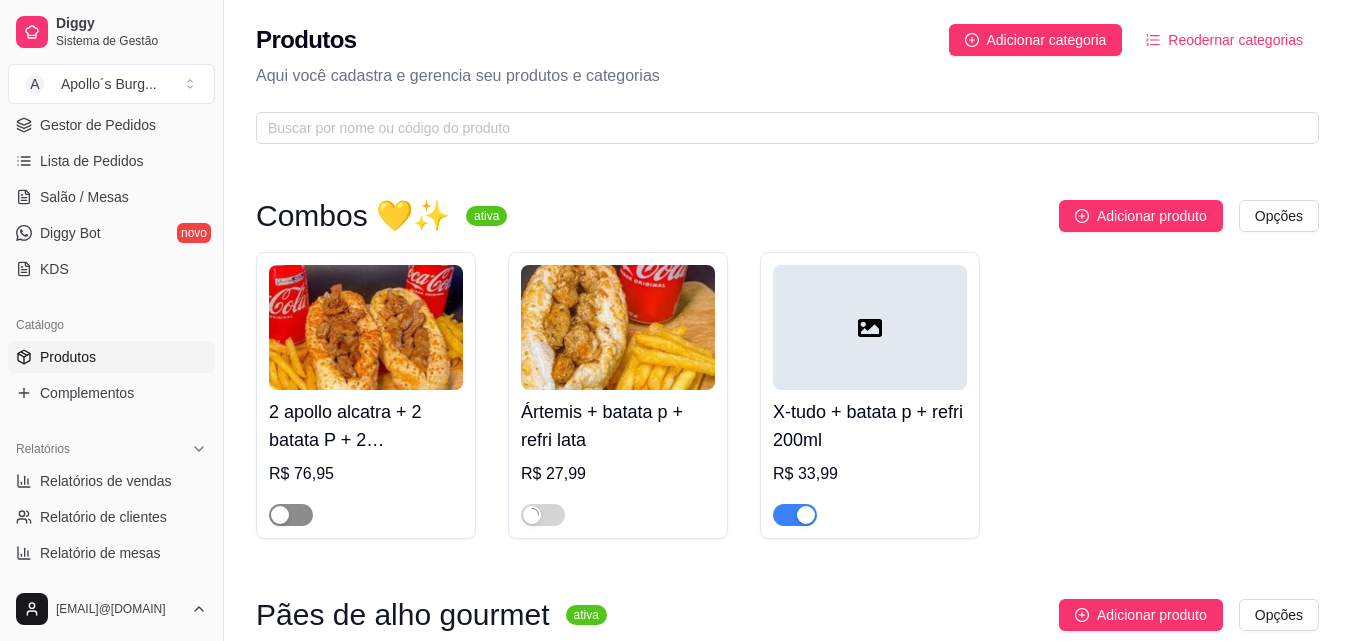 click at bounding box center [280, 515] 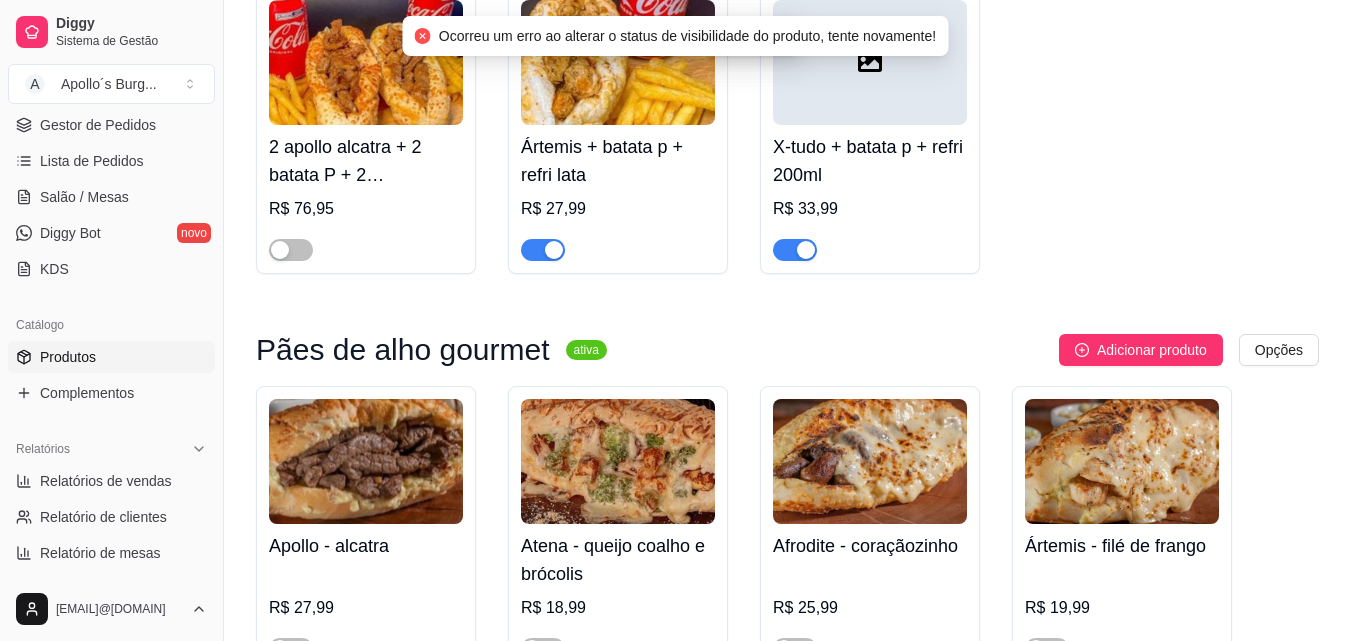 scroll, scrollTop: 400, scrollLeft: 0, axis: vertical 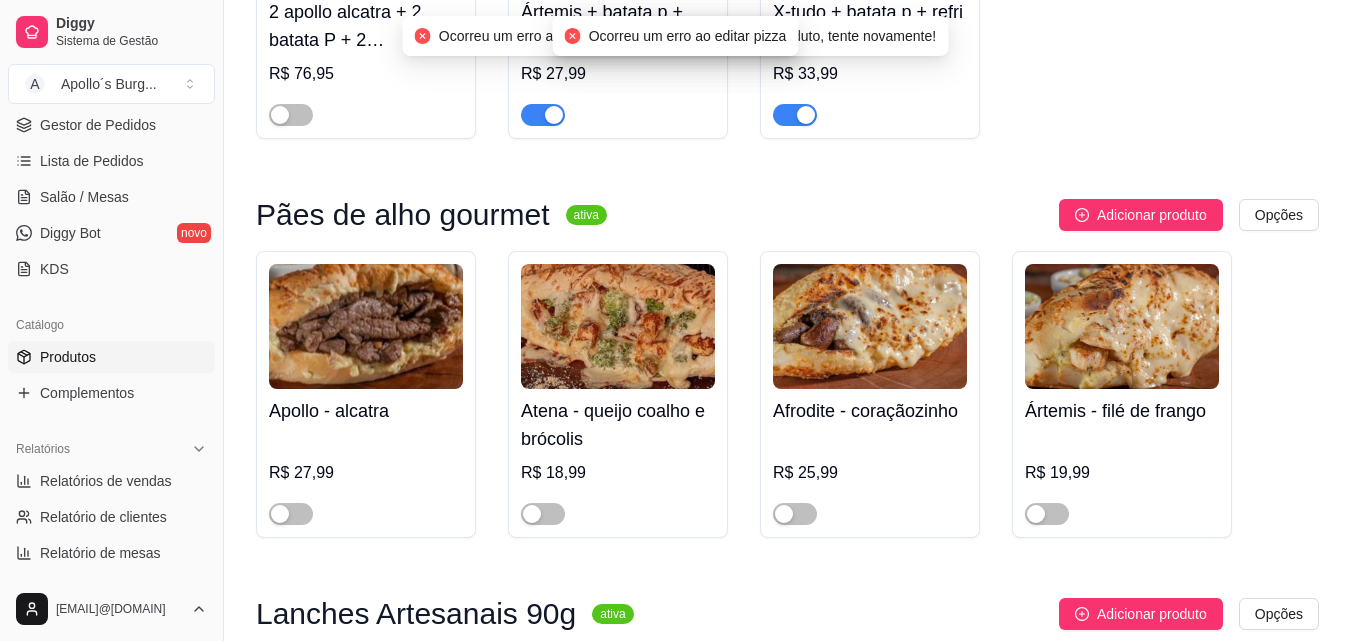 drag, startPoint x: 299, startPoint y: 514, endPoint x: 402, endPoint y: 530, distance: 104.23531 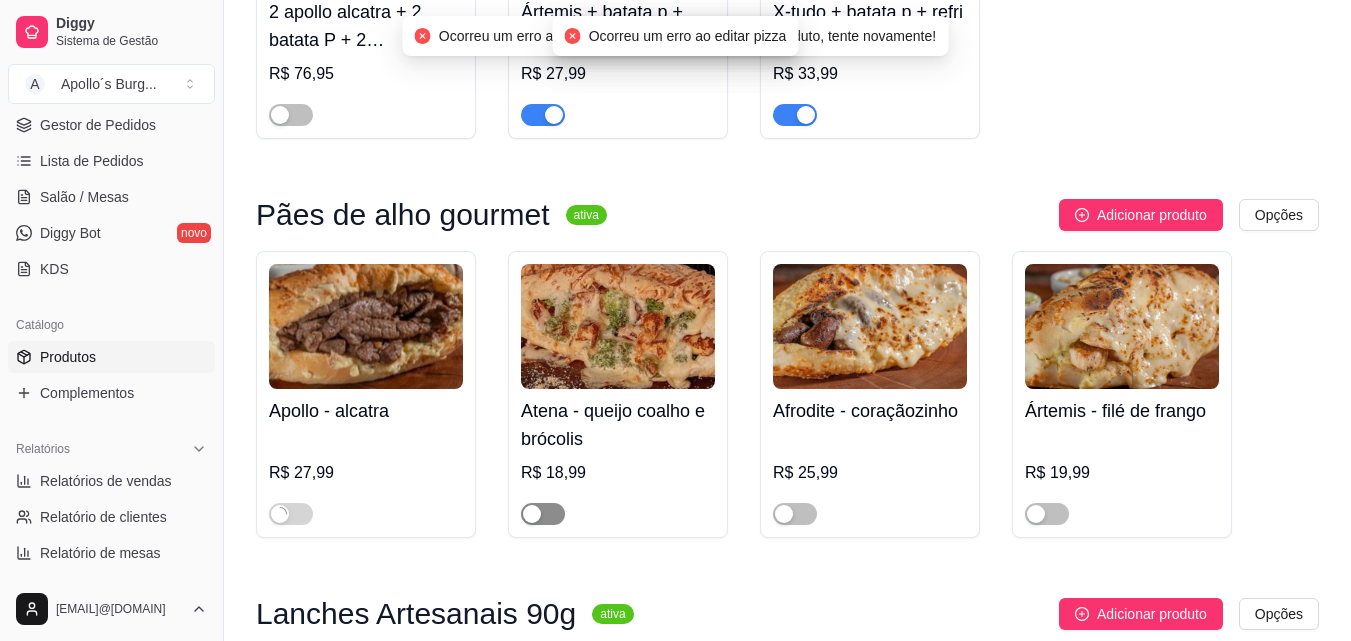 click at bounding box center (543, 514) 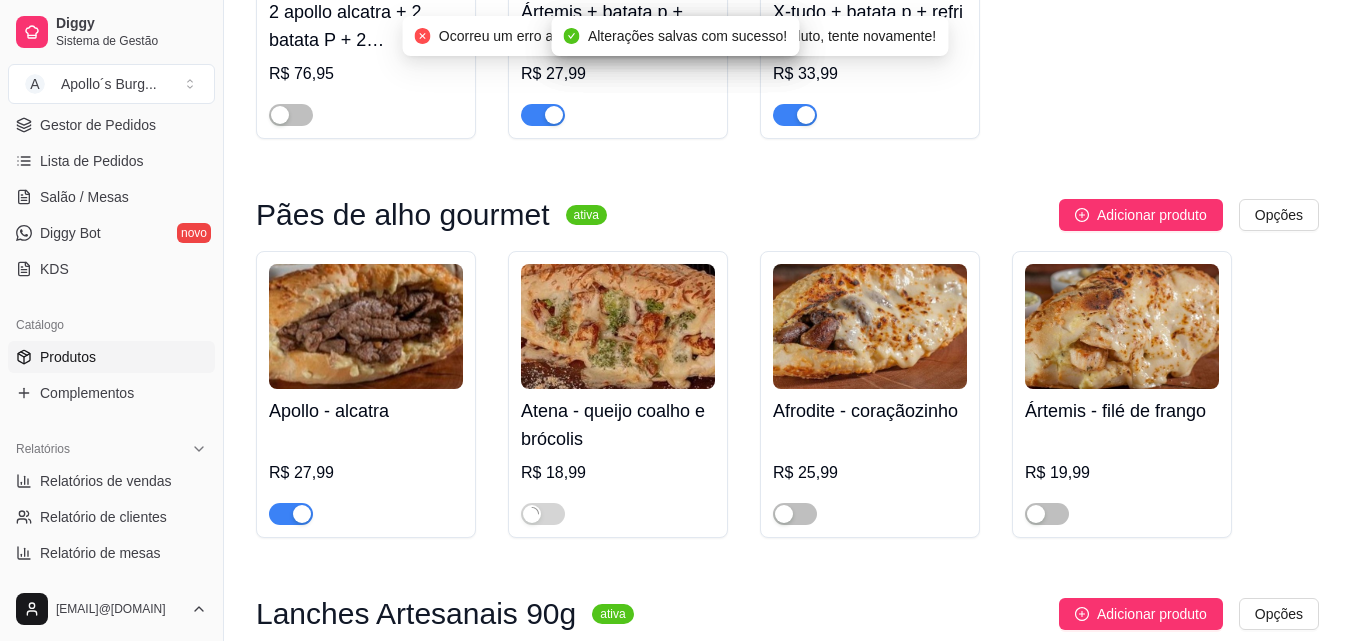 click at bounding box center [870, 505] 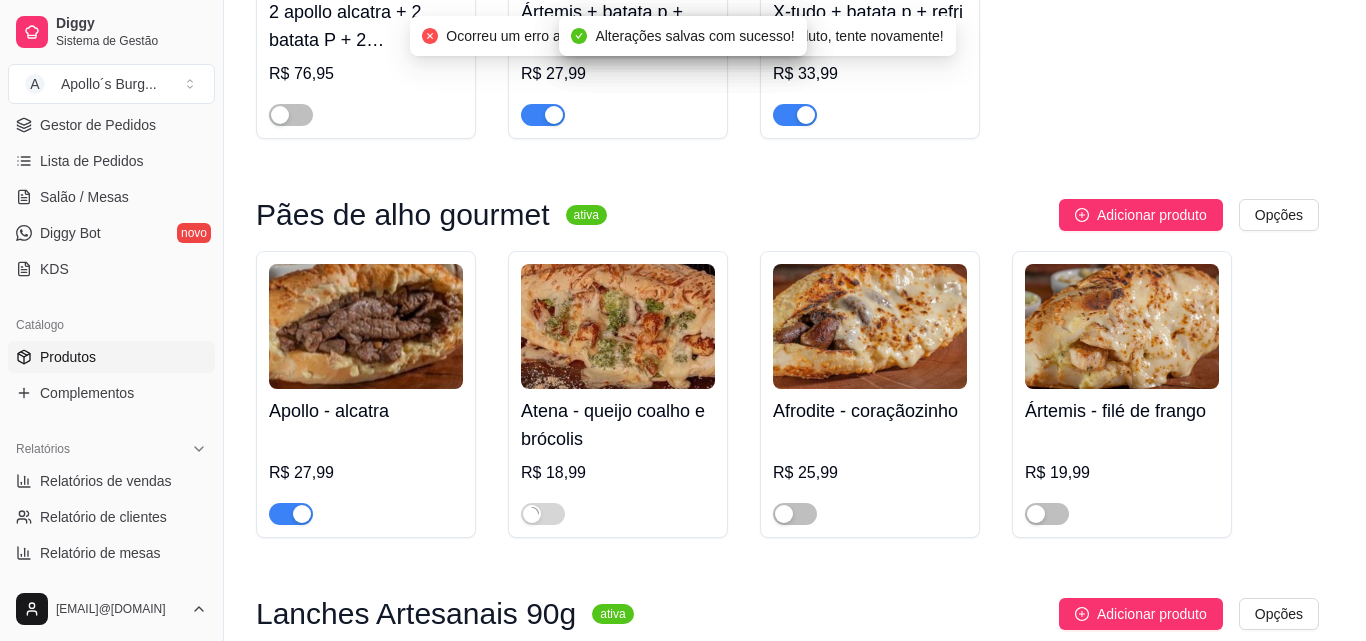 click on "Produto pesável Ao marcar essa opção o valor do produto será desconsiderado da forma unitária e começará a valer por Kilograma." at bounding box center [529, 543] 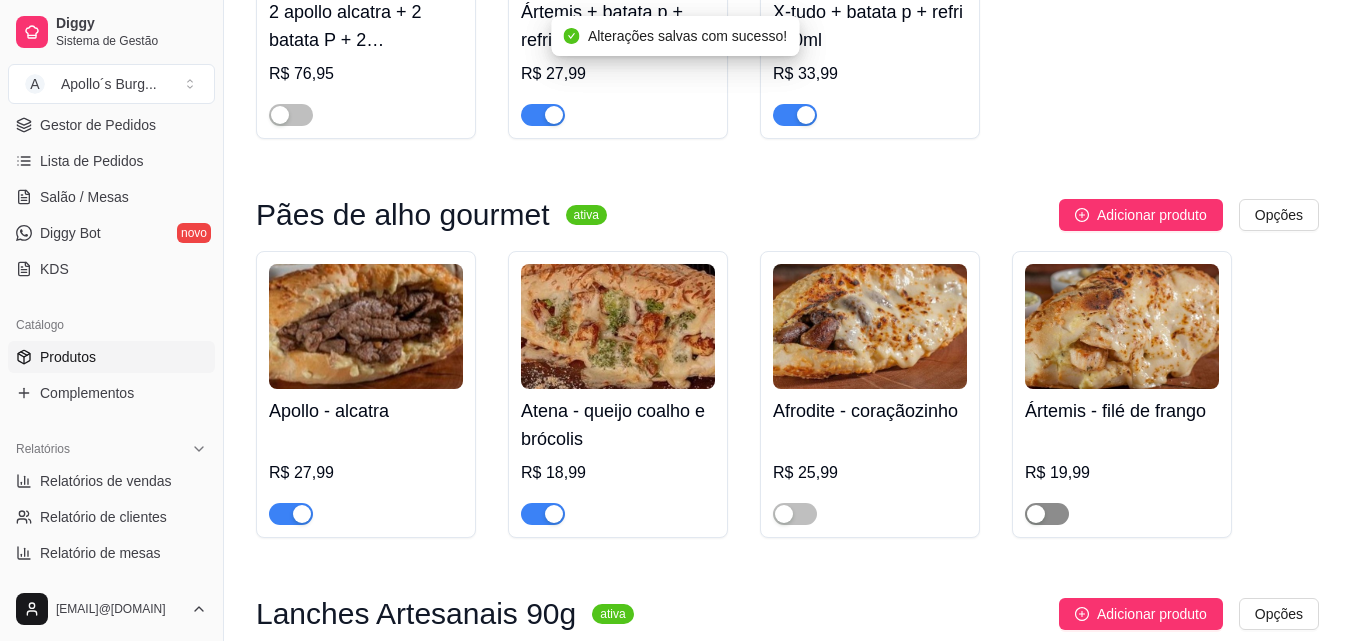 click at bounding box center (1036, 514) 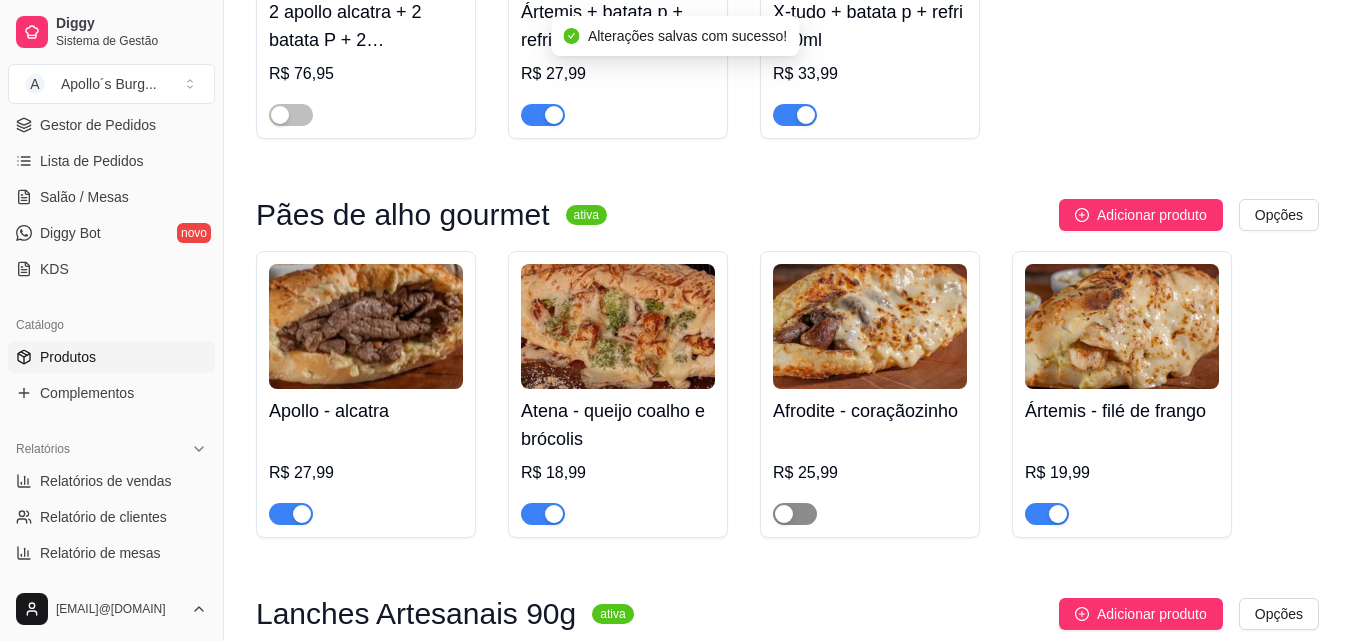 click at bounding box center (795, 514) 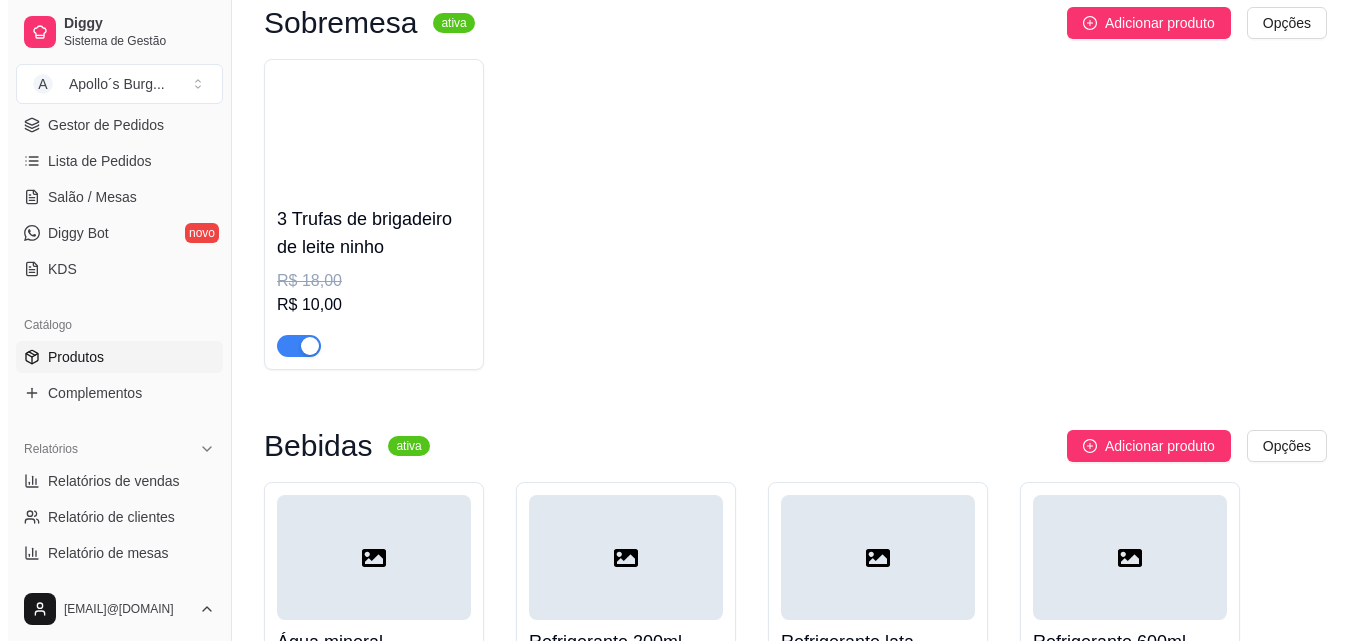 scroll, scrollTop: 3512, scrollLeft: 0, axis: vertical 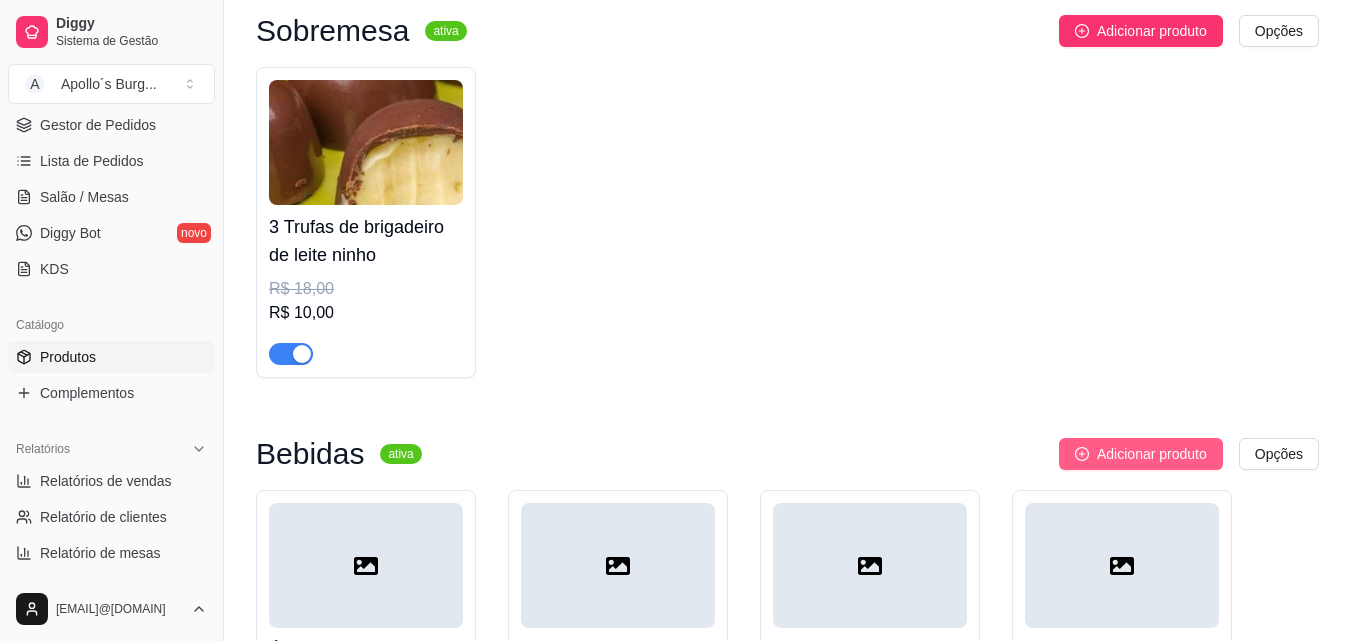 click on "Adicionar produto" at bounding box center [1152, 454] 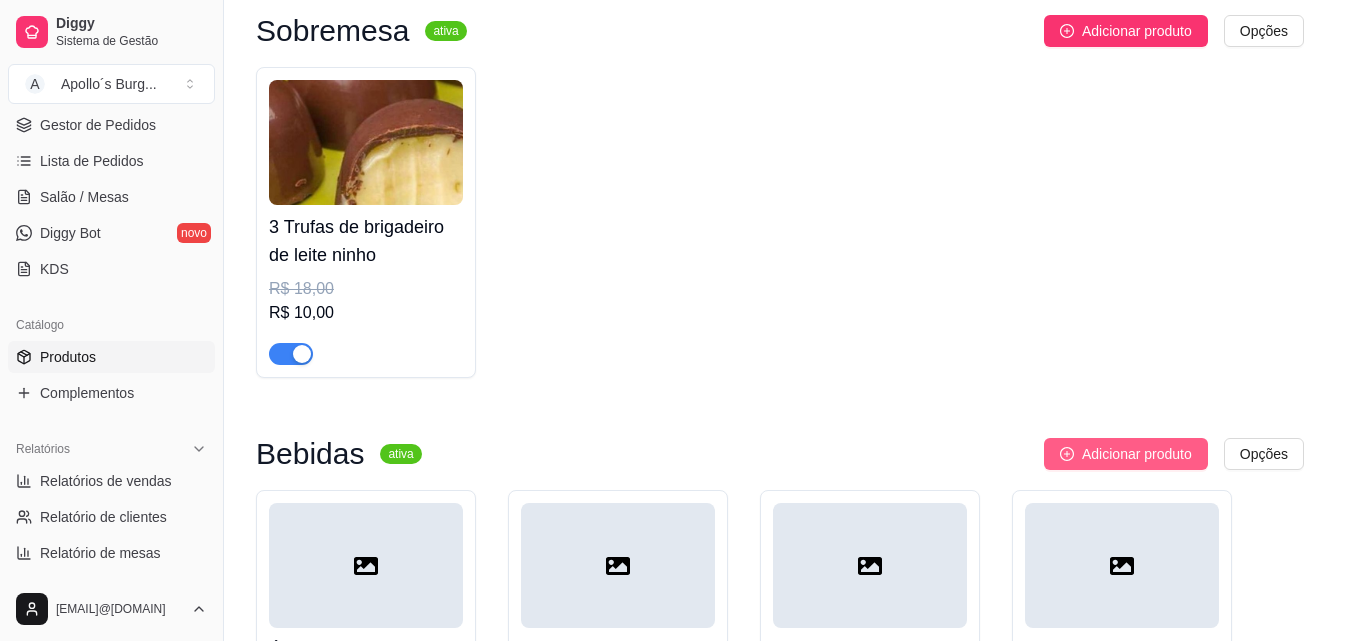 type 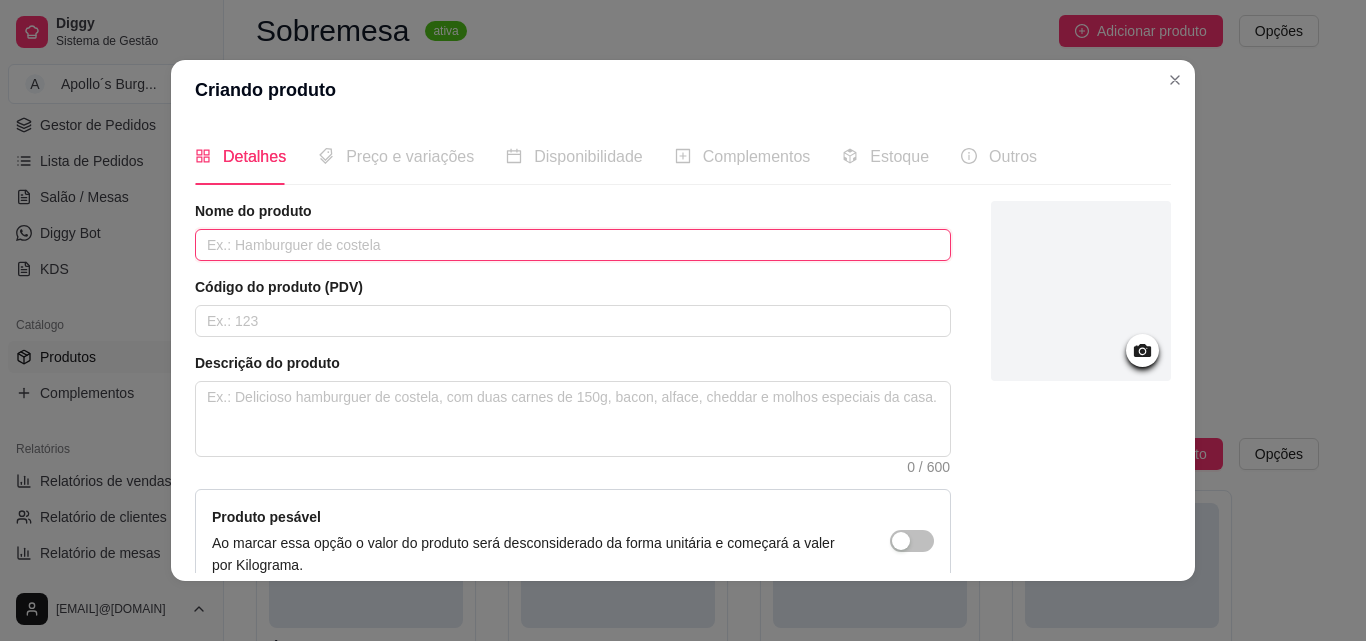 click at bounding box center (573, 245) 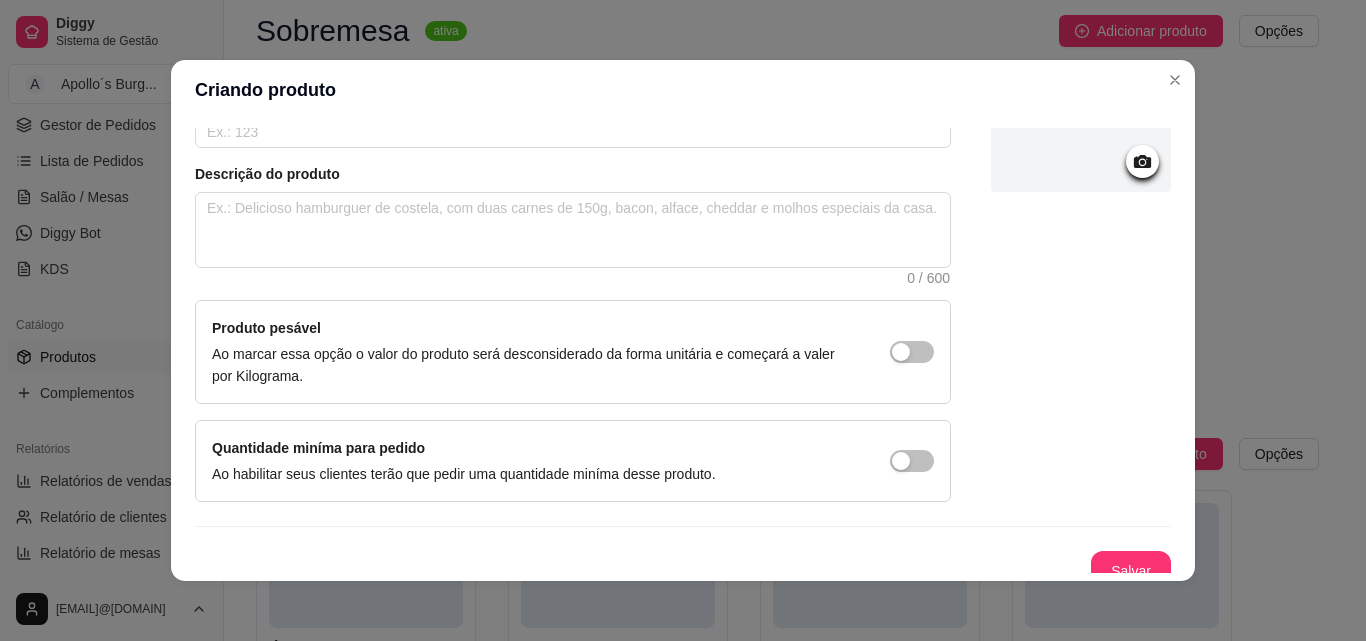 scroll, scrollTop: 207, scrollLeft: 0, axis: vertical 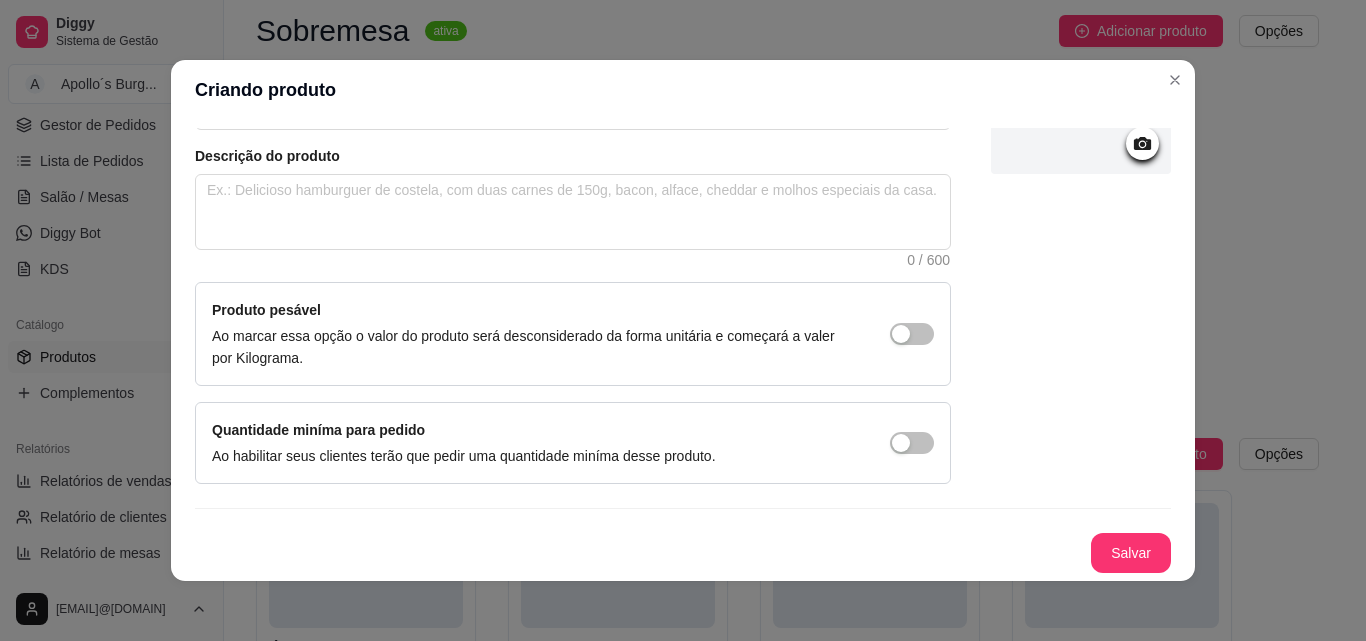 type on "Cervejas" 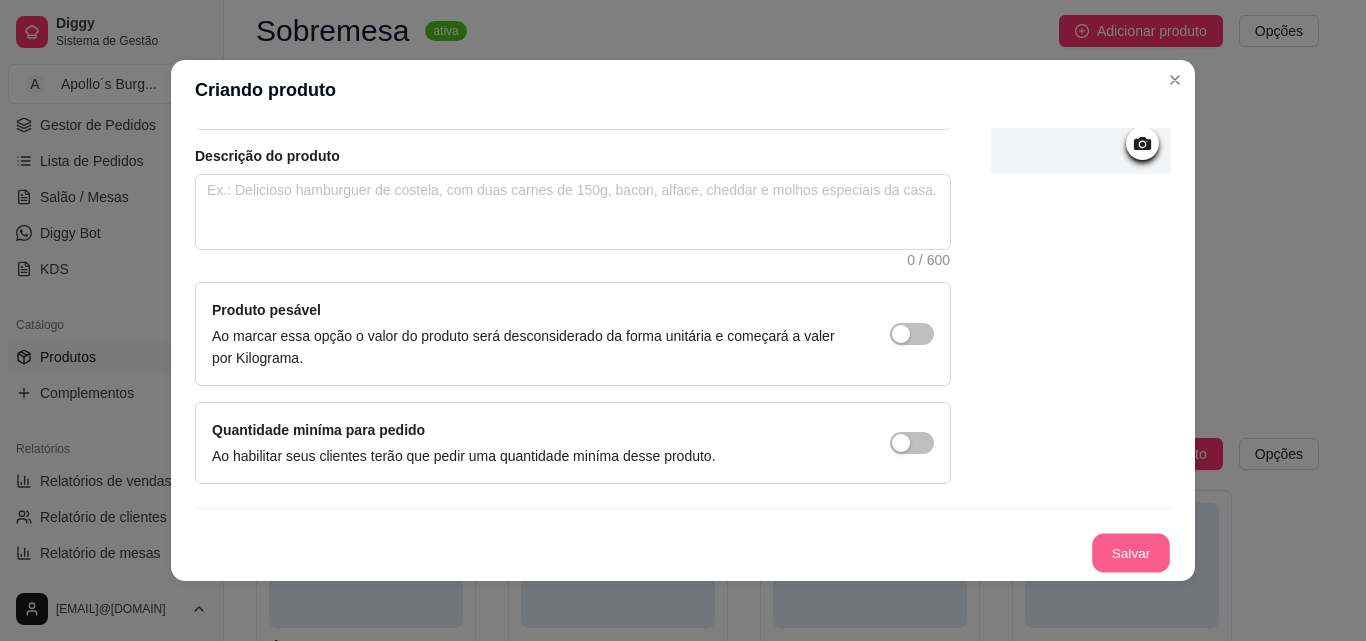 click on "Salvar" at bounding box center (1131, 553) 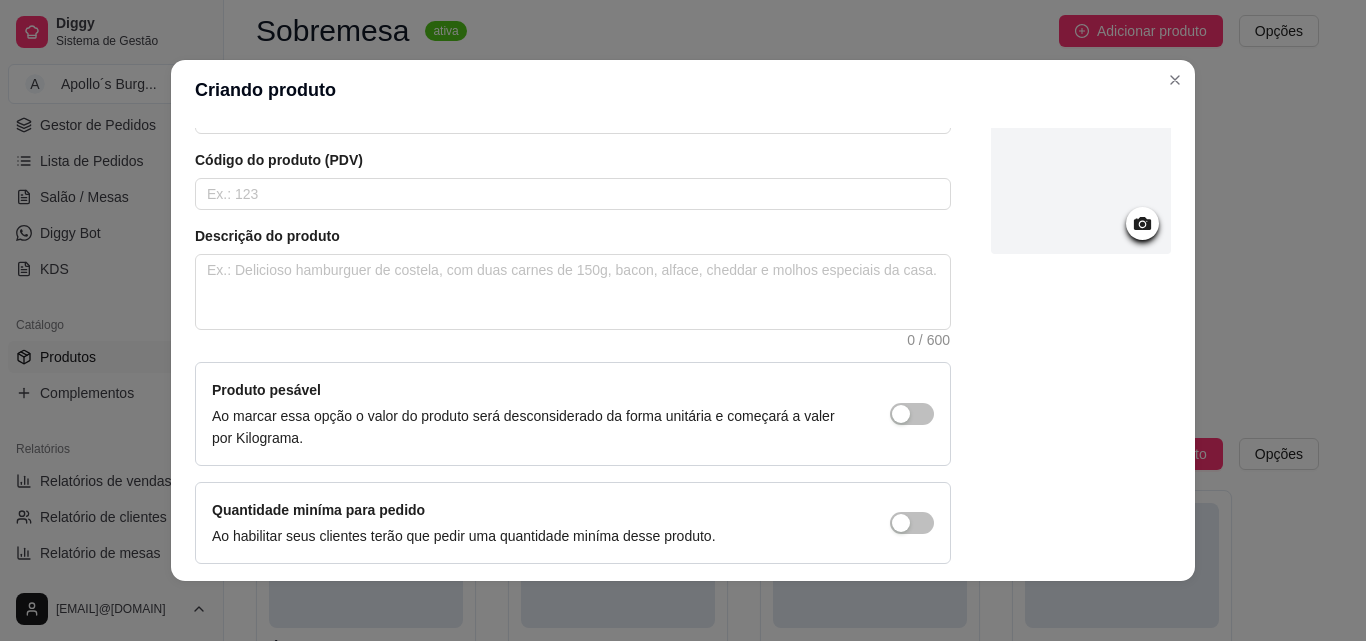 scroll, scrollTop: 207, scrollLeft: 0, axis: vertical 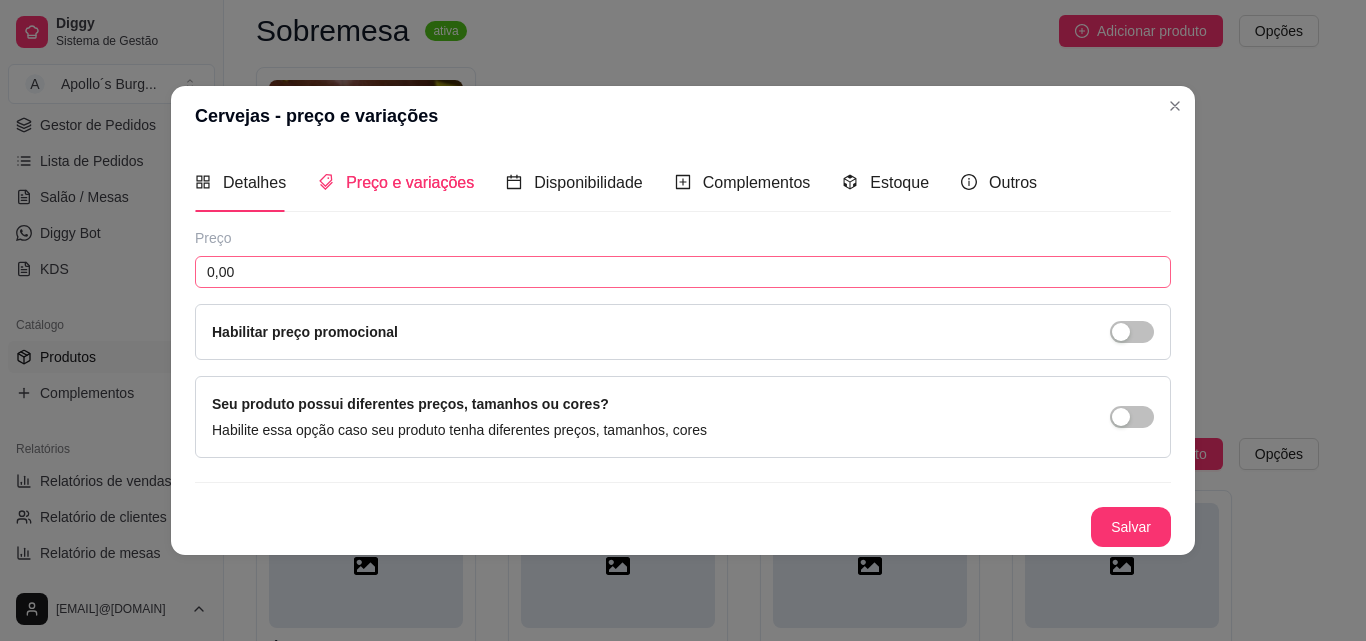 type 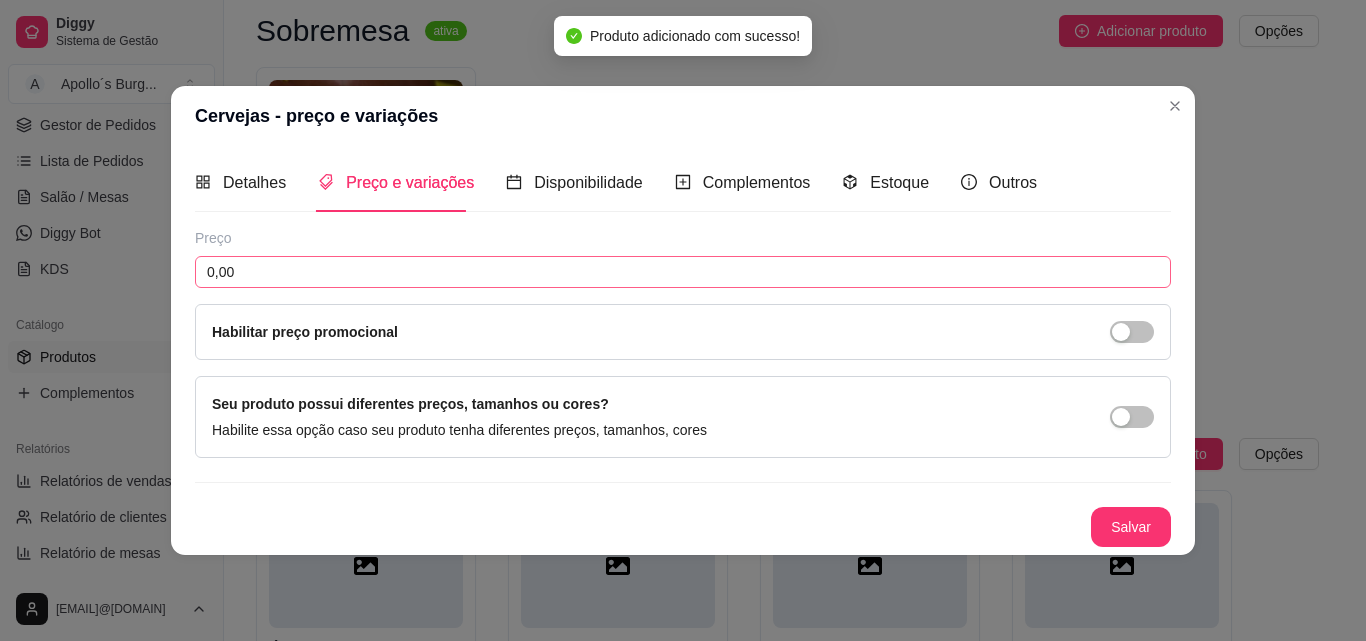 scroll, scrollTop: 0, scrollLeft: 0, axis: both 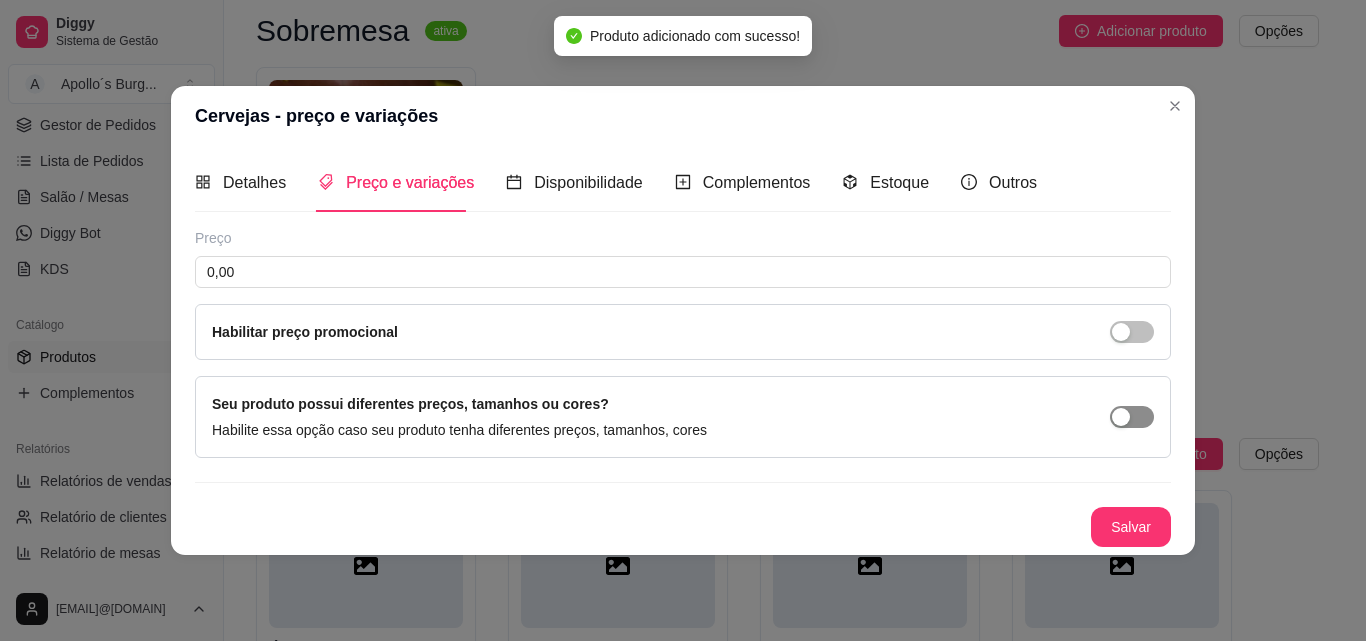 click at bounding box center (1121, 417) 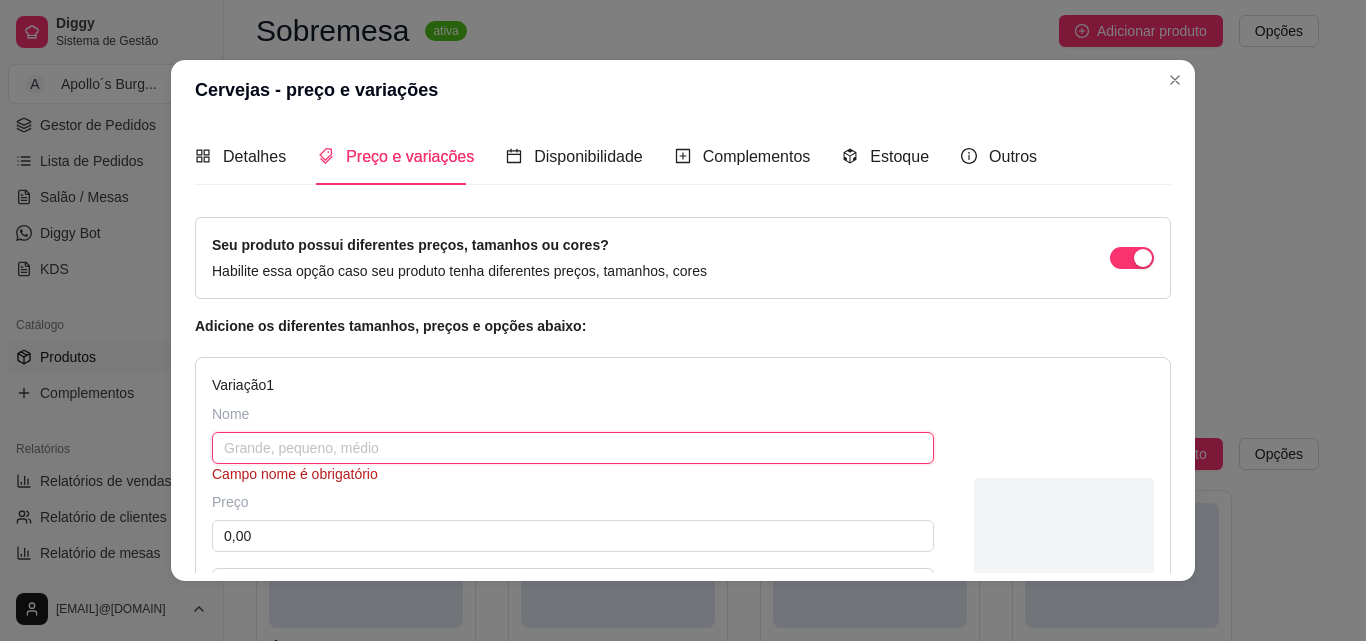 click at bounding box center (573, 448) 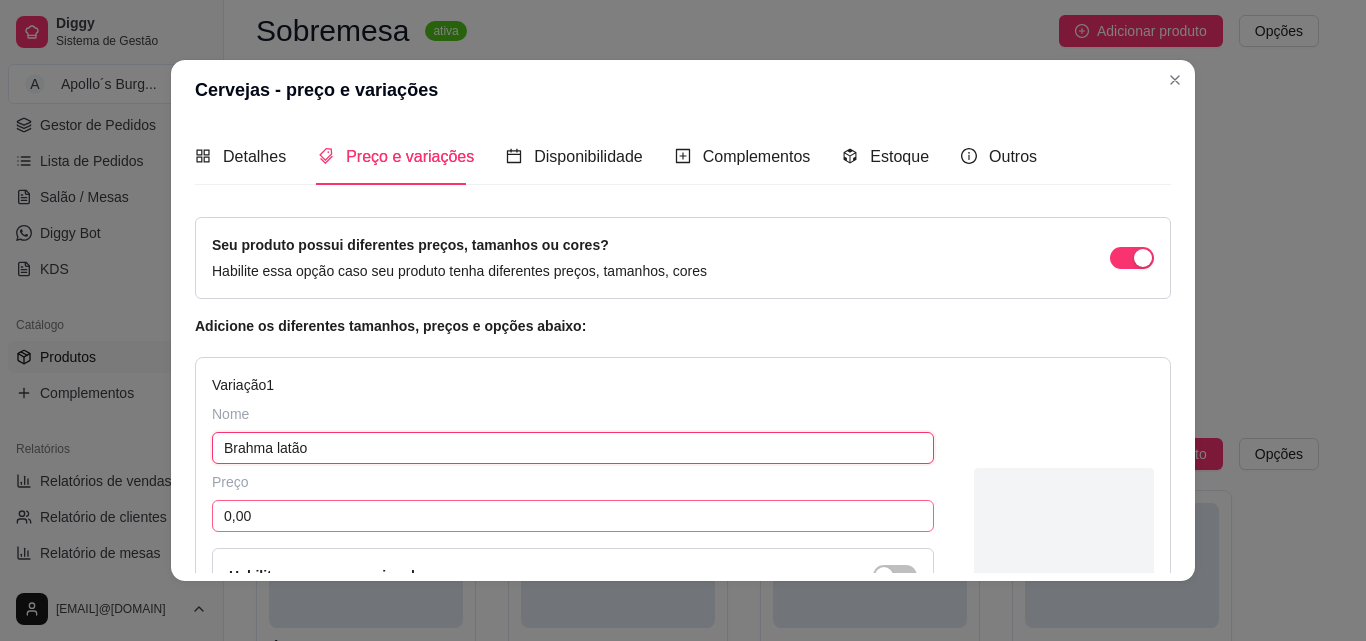 type on "Brahma latão" 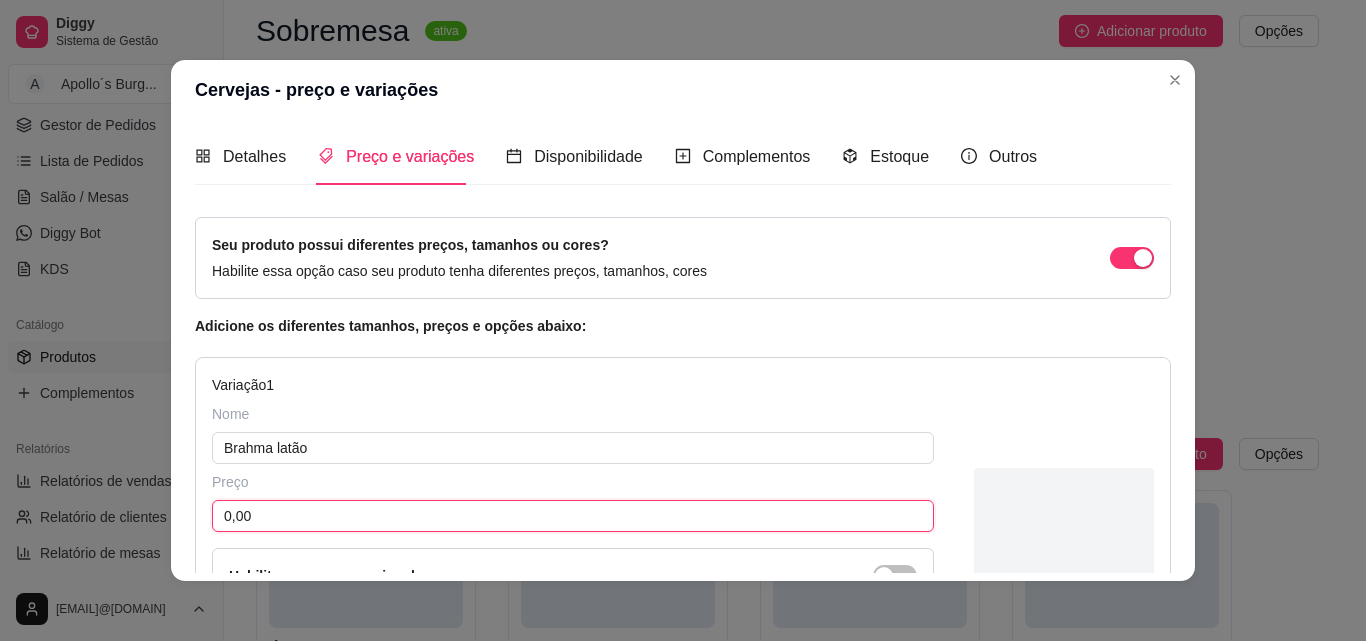 click on "0,00" at bounding box center [573, 516] 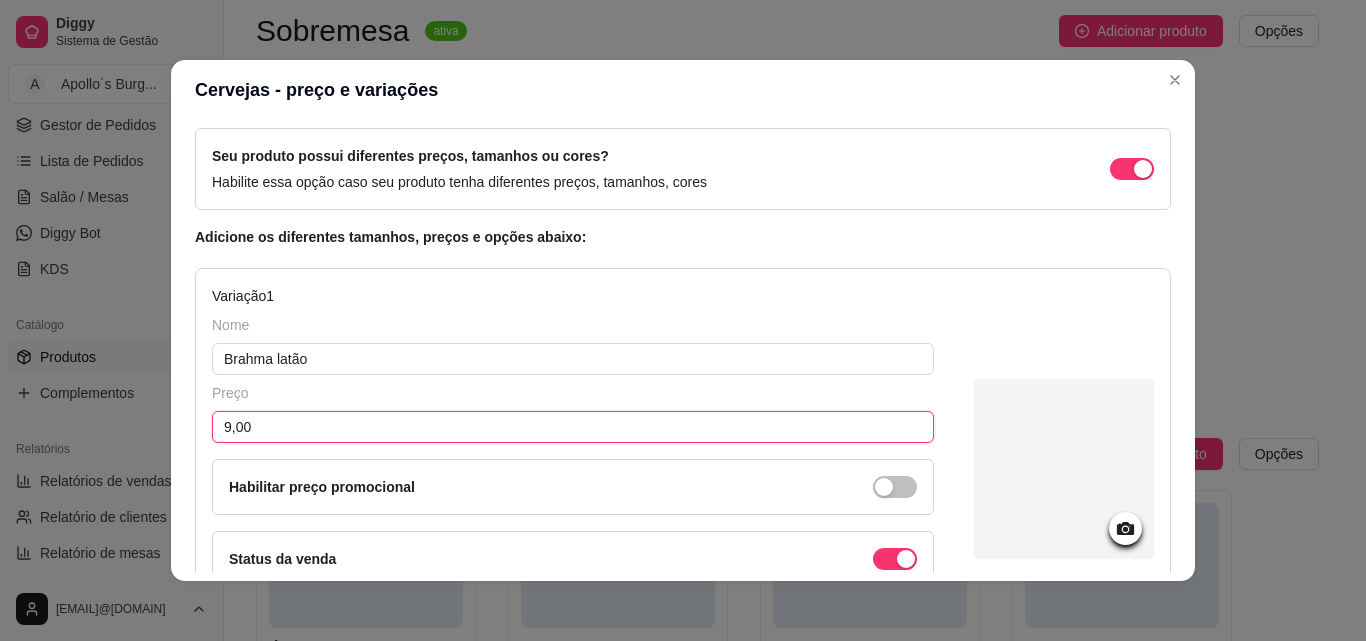 scroll, scrollTop: 337, scrollLeft: 0, axis: vertical 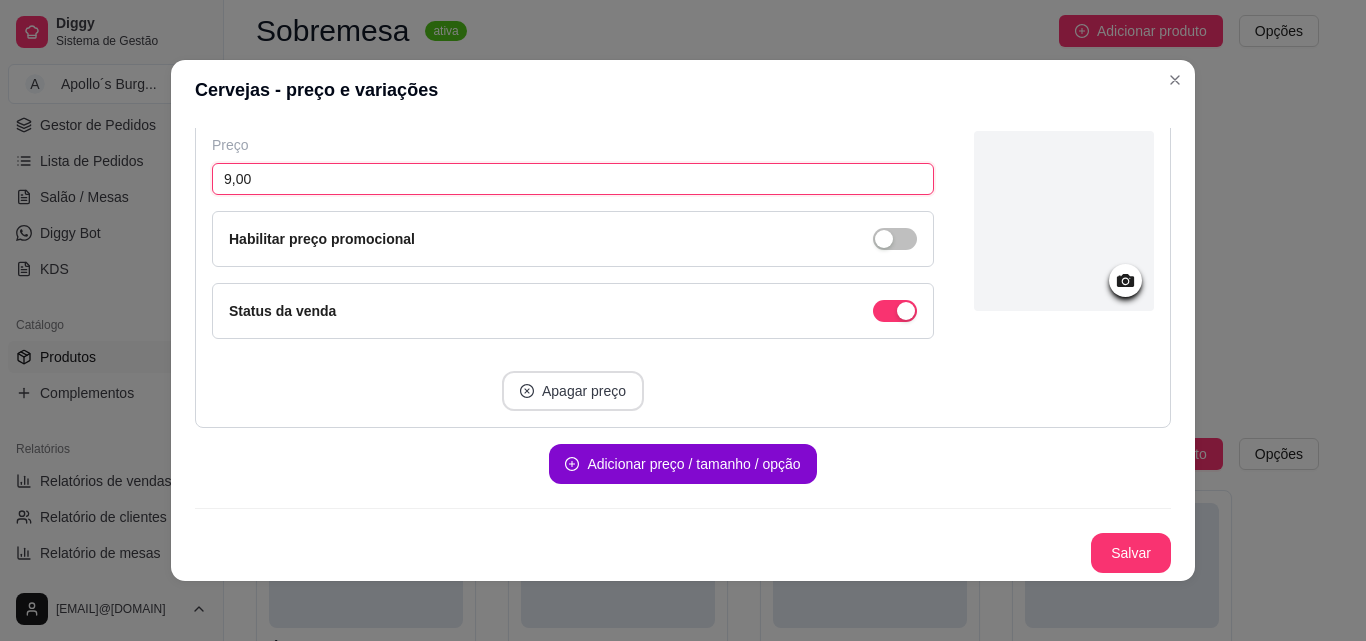 type on "9,00" 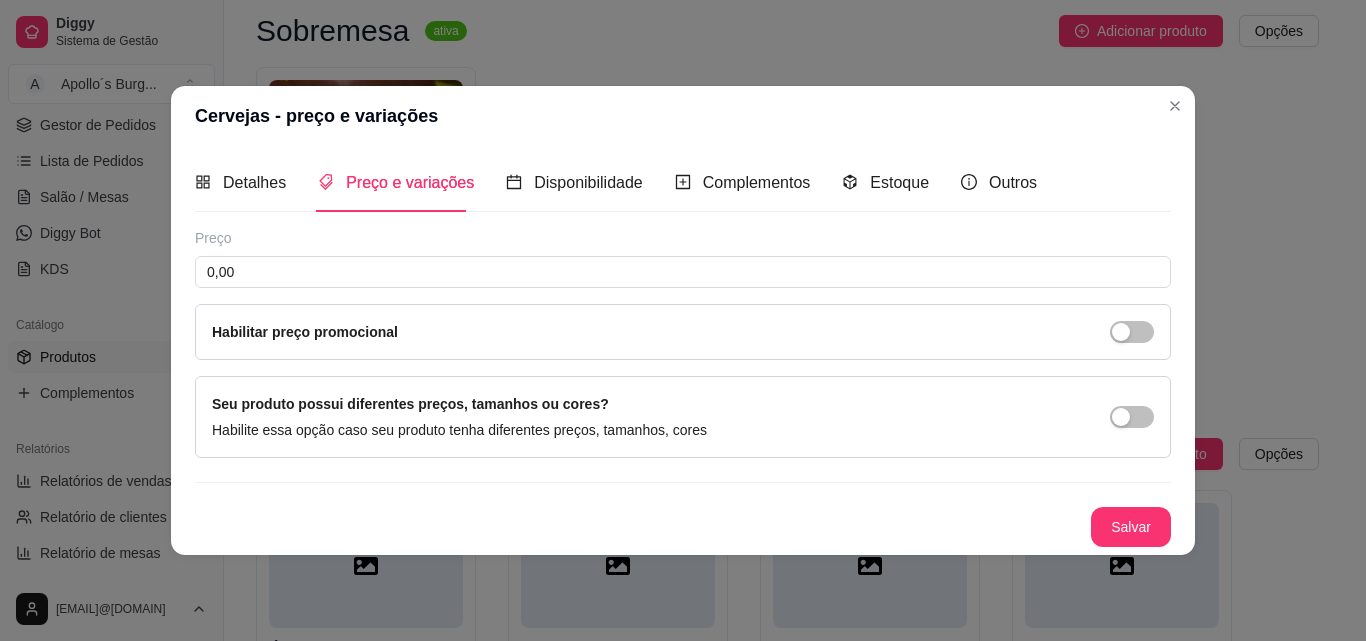scroll, scrollTop: 0, scrollLeft: 0, axis: both 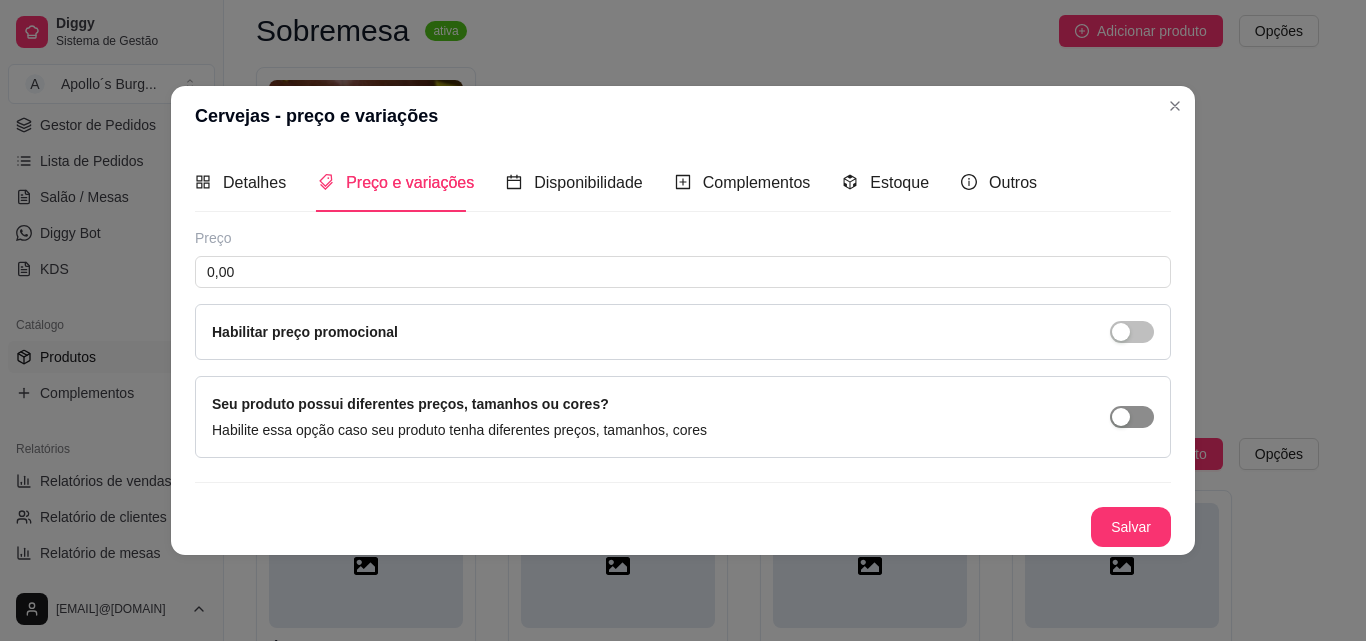 click at bounding box center [1121, 417] 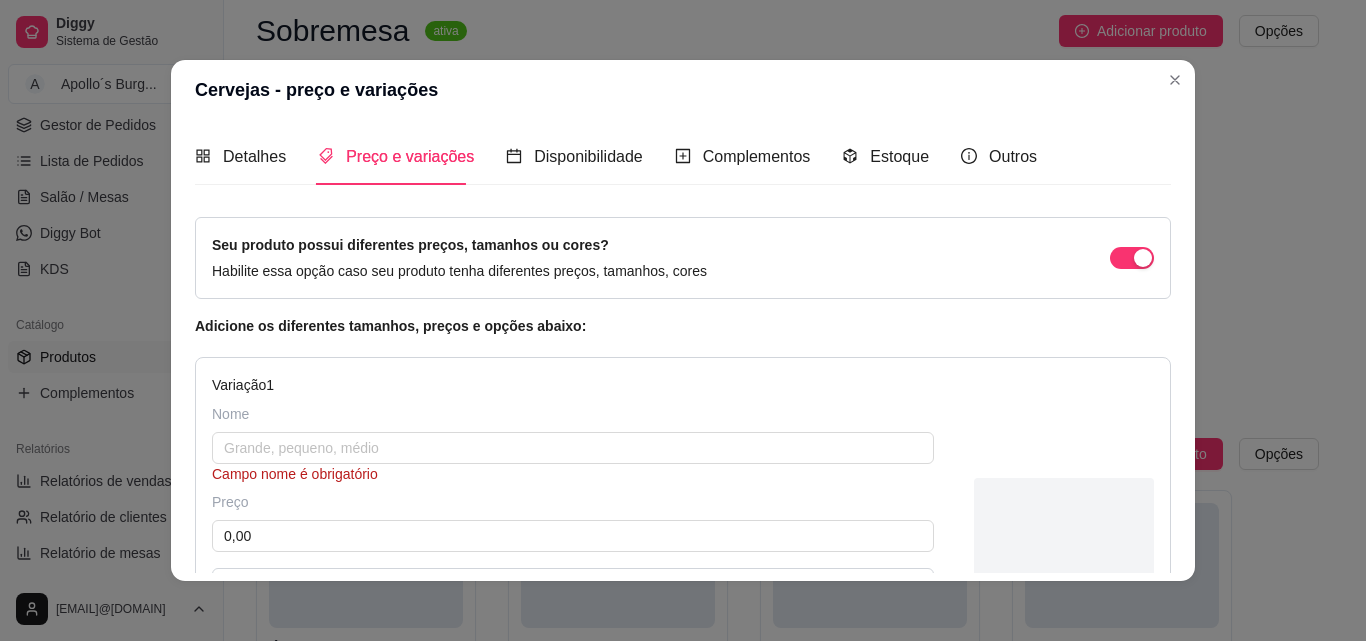 scroll, scrollTop: 300, scrollLeft: 0, axis: vertical 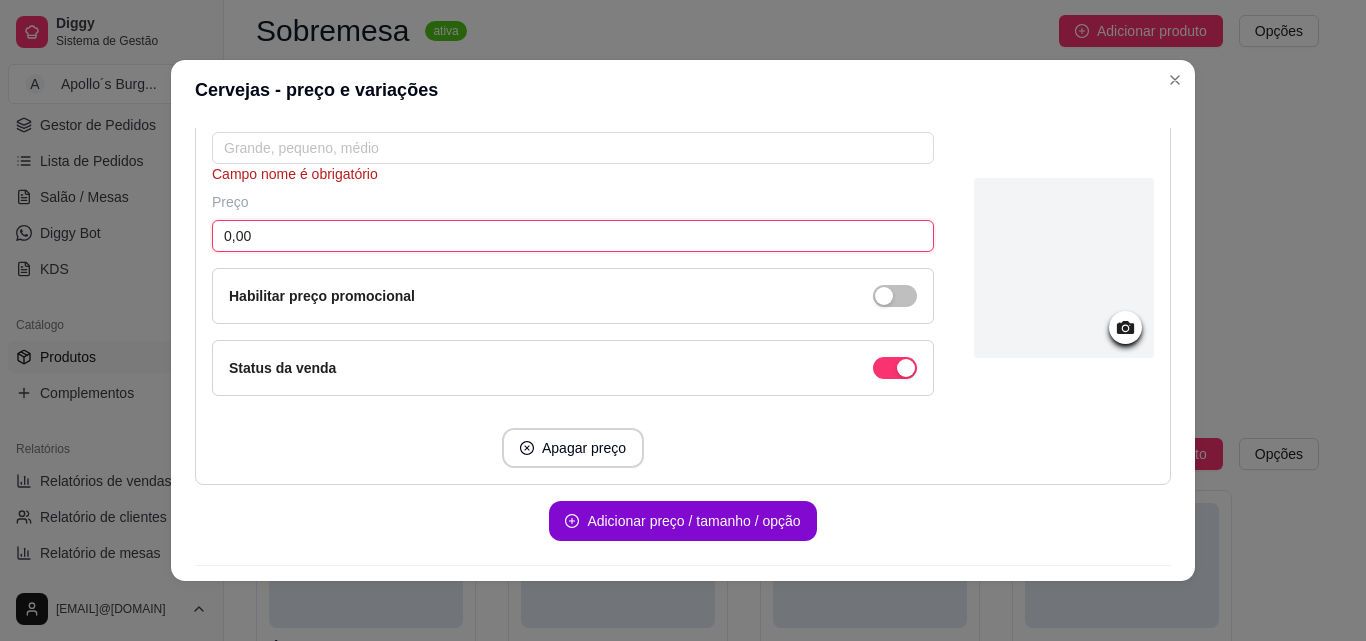 click on "0,00" at bounding box center (573, 236) 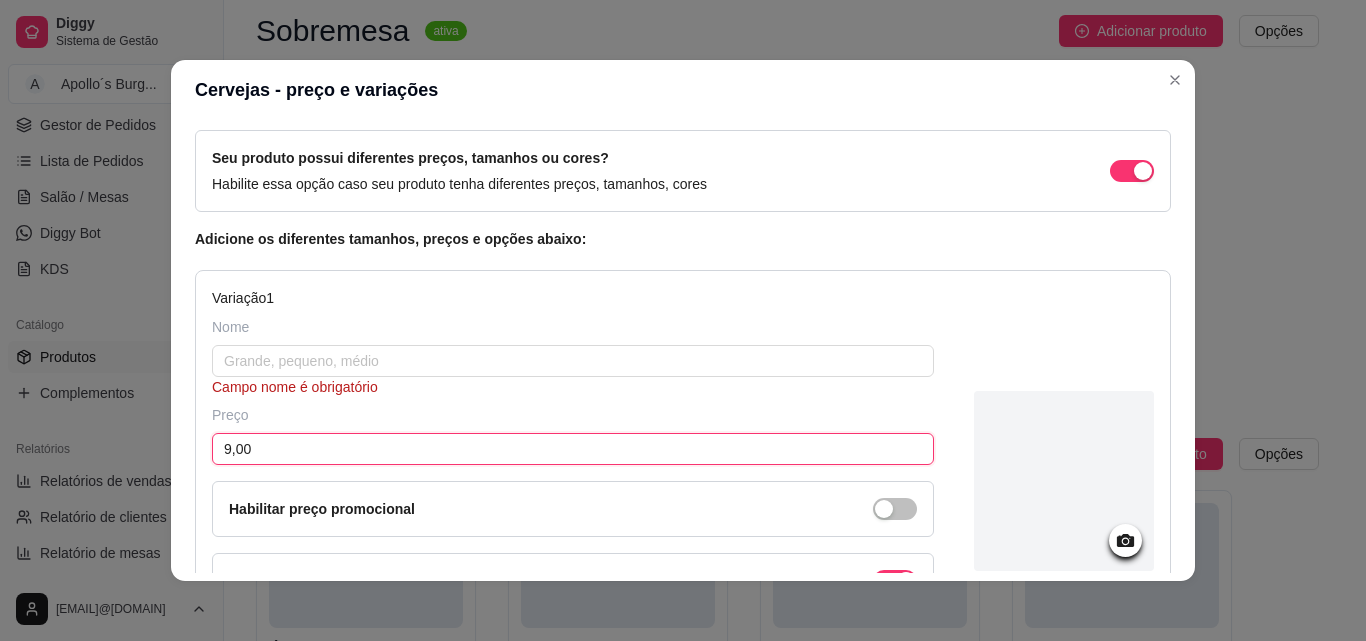 scroll, scrollTop: 0, scrollLeft: 0, axis: both 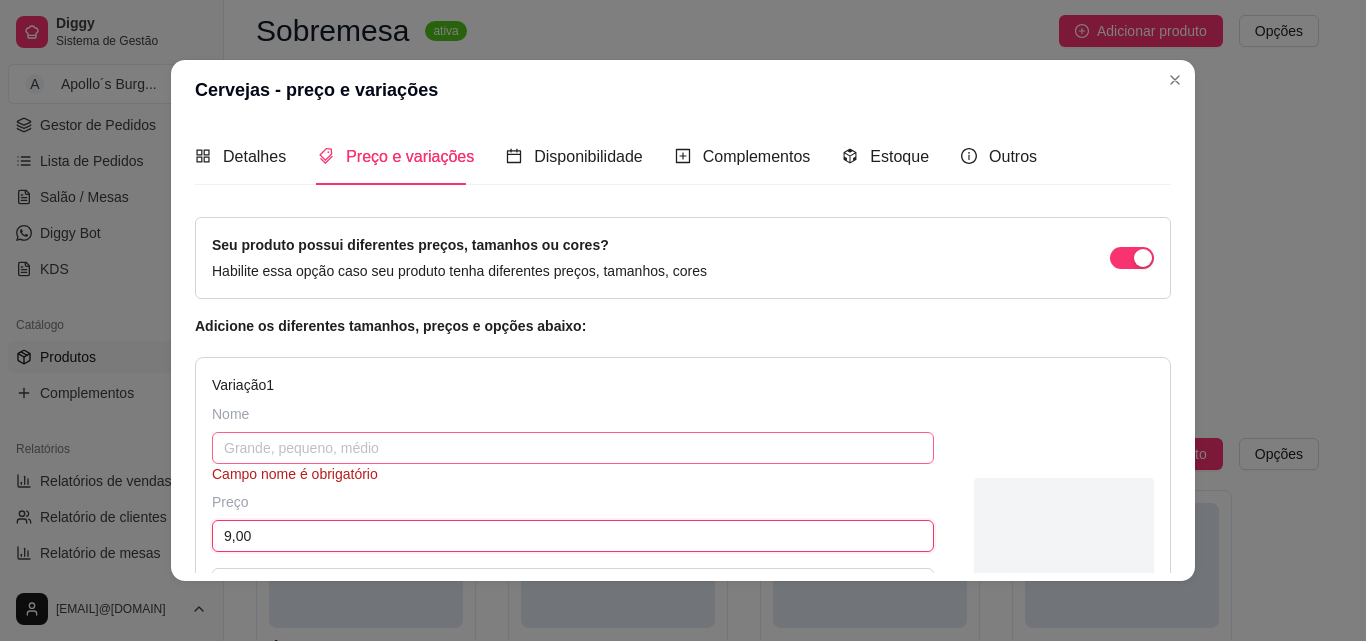 type on "9,00" 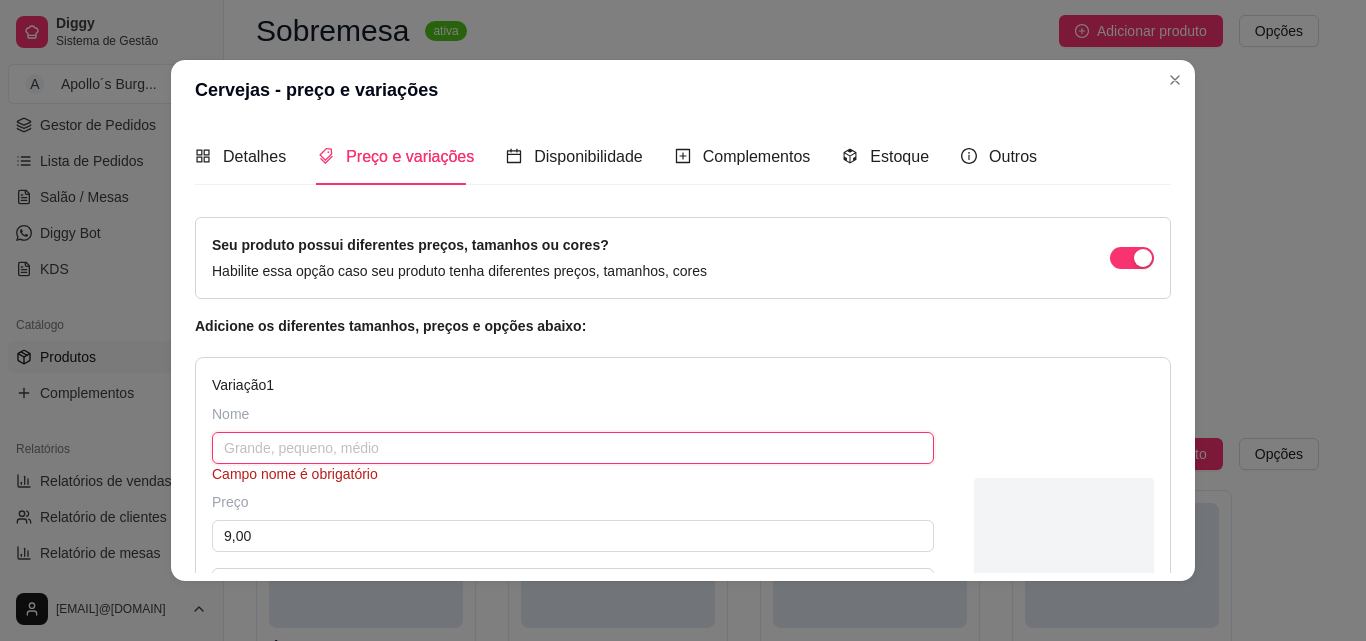 click at bounding box center [573, 448] 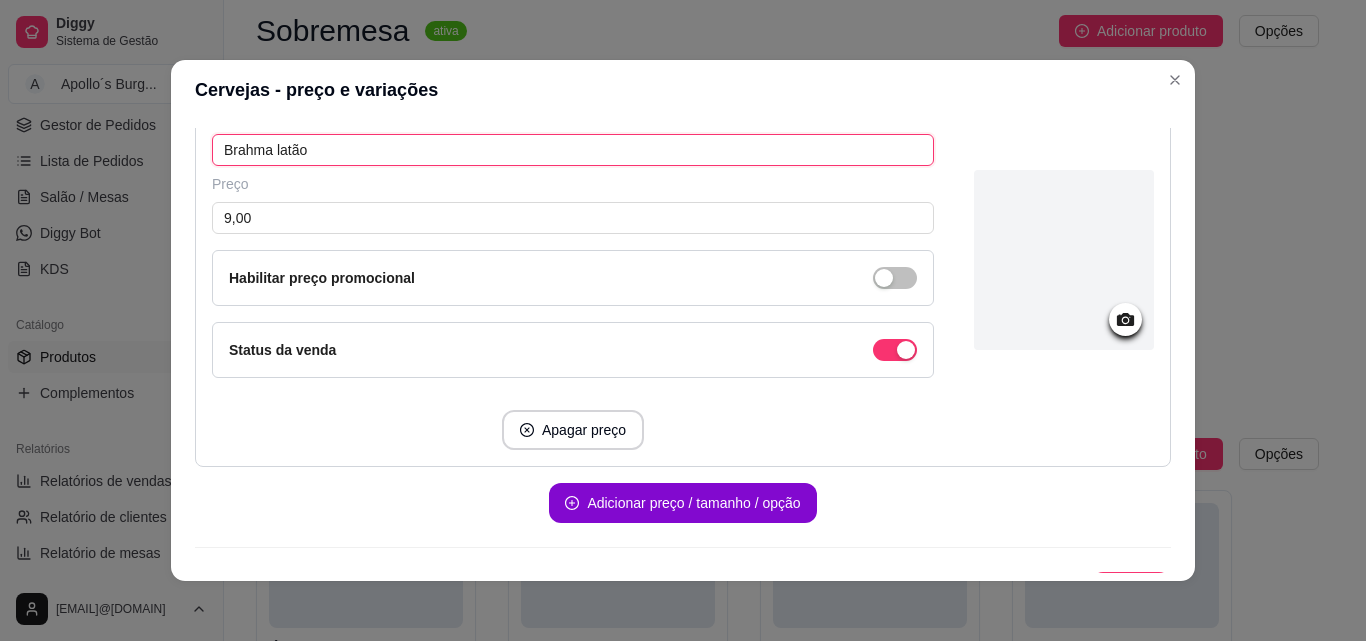 scroll, scrollTop: 337, scrollLeft: 0, axis: vertical 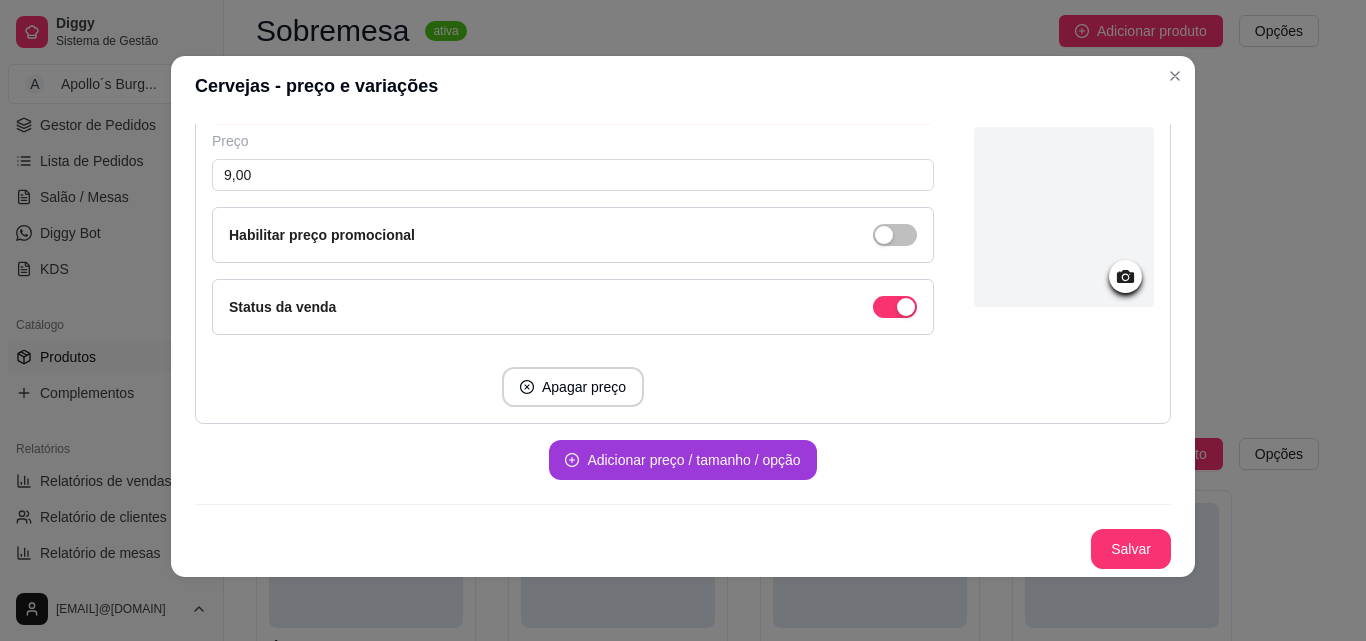 type on "Brahma latão" 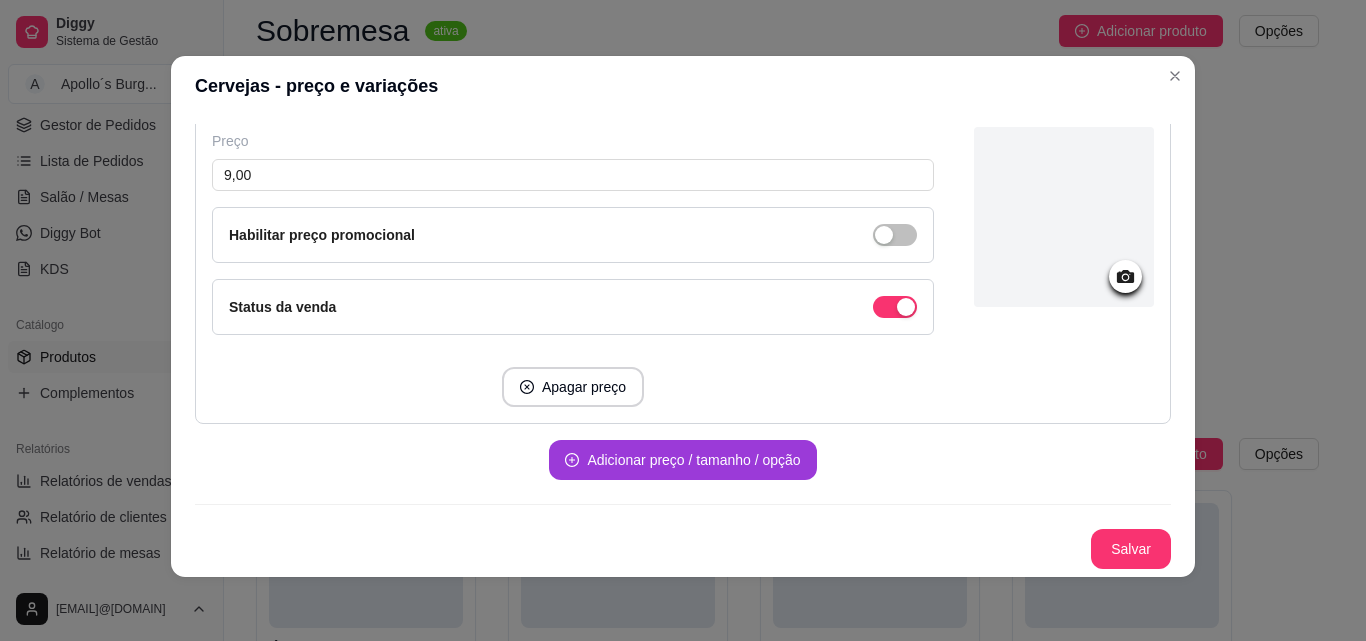 click on "Adicionar preço / tamanho / opção" at bounding box center [682, 460] 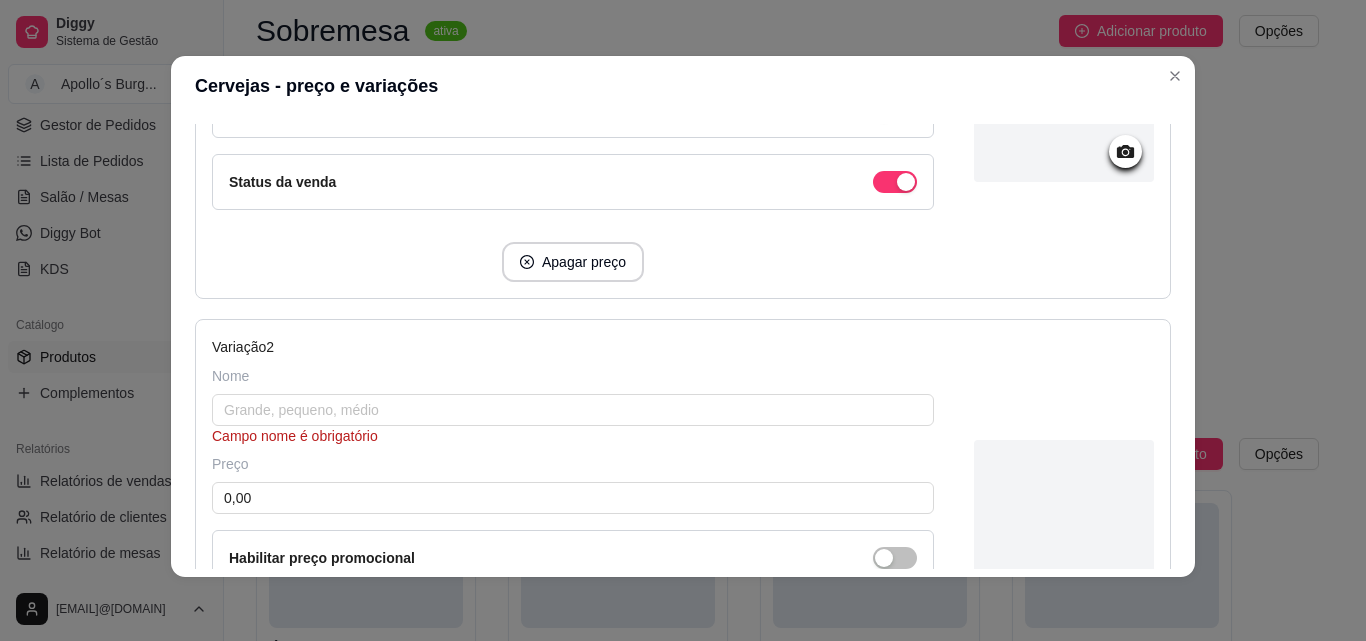 scroll, scrollTop: 637, scrollLeft: 0, axis: vertical 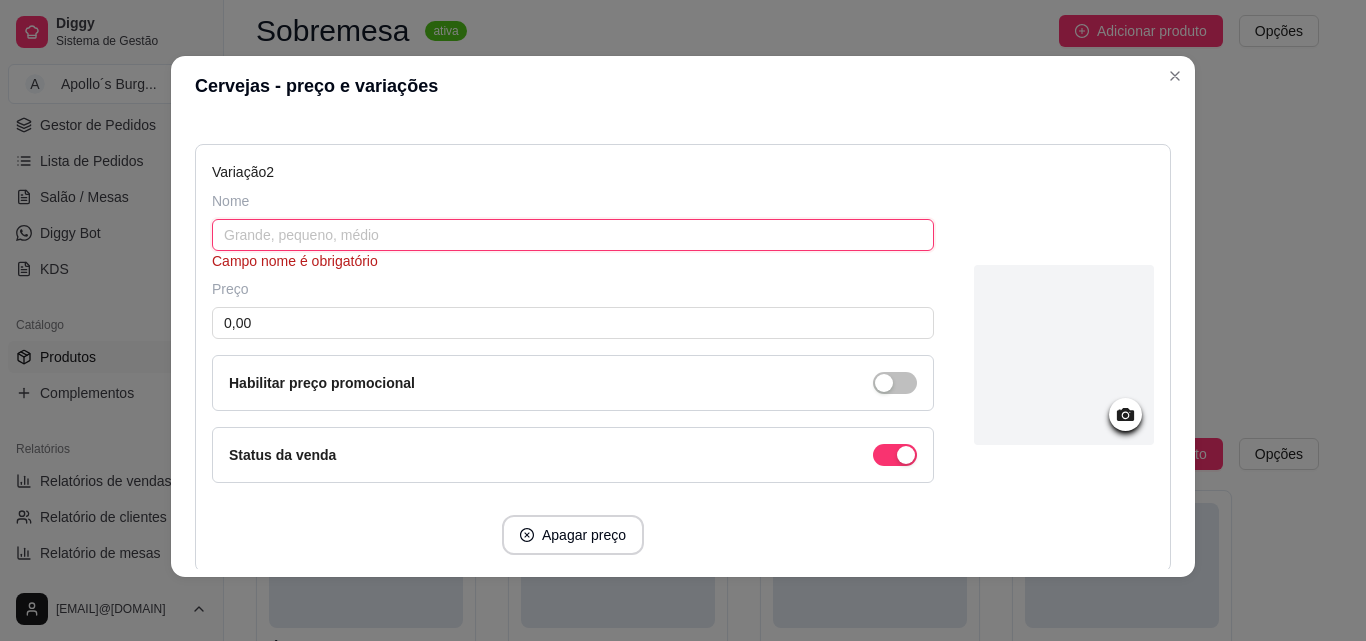click at bounding box center (573, 235) 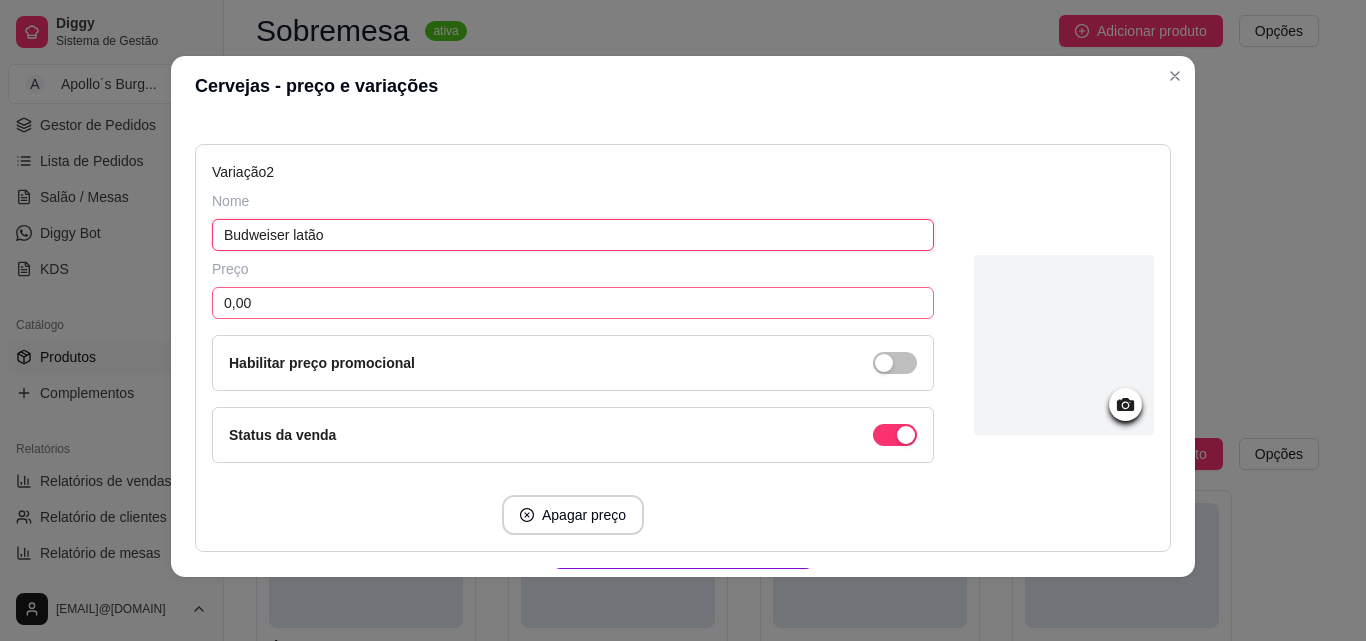 type on "Budweiser latão" 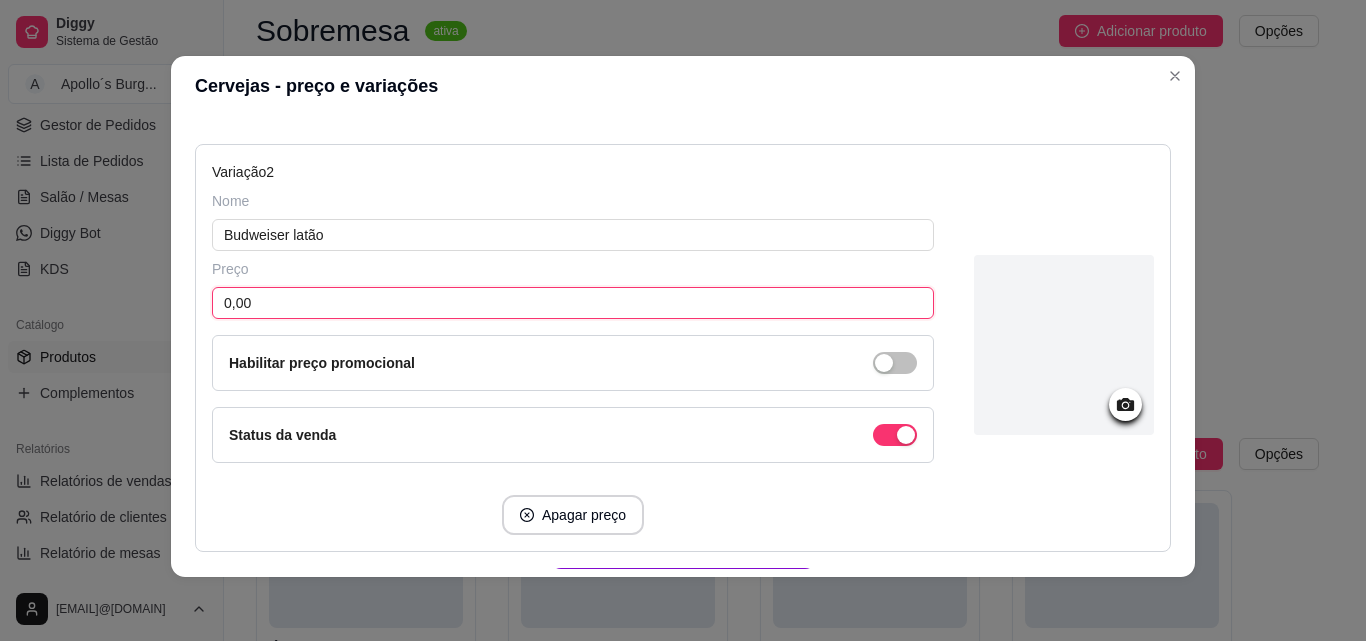 click on "0,00" at bounding box center (573, 303) 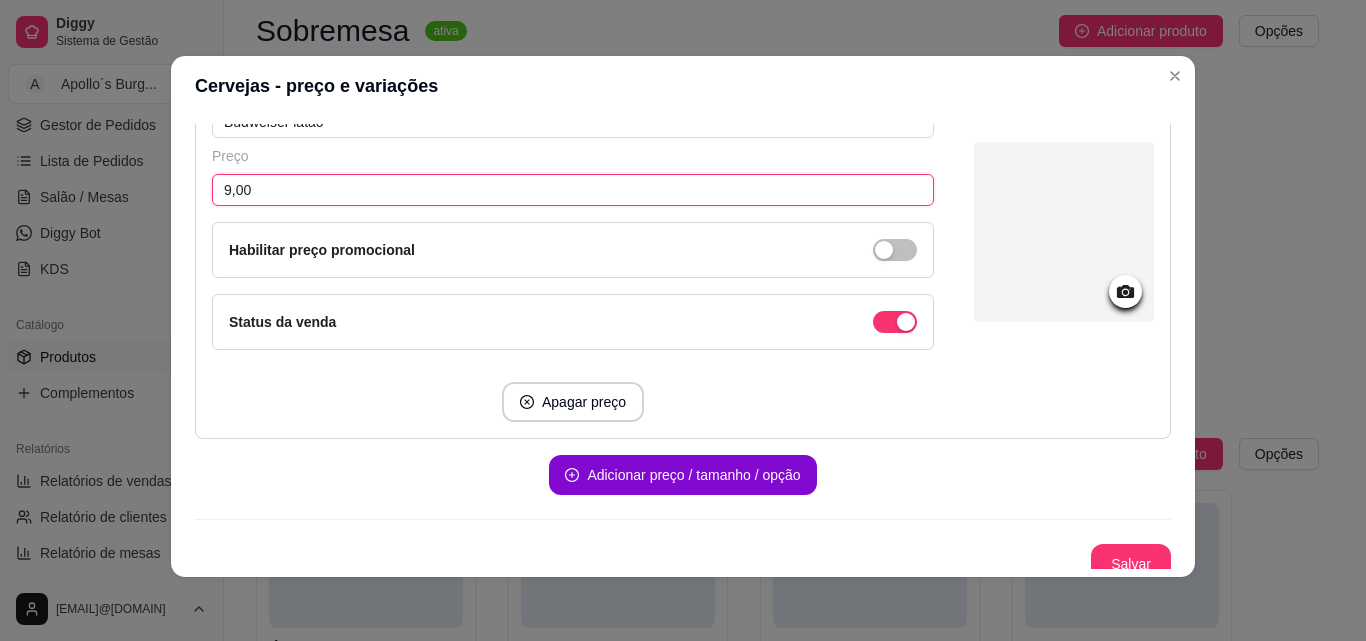 scroll, scrollTop: 765, scrollLeft: 0, axis: vertical 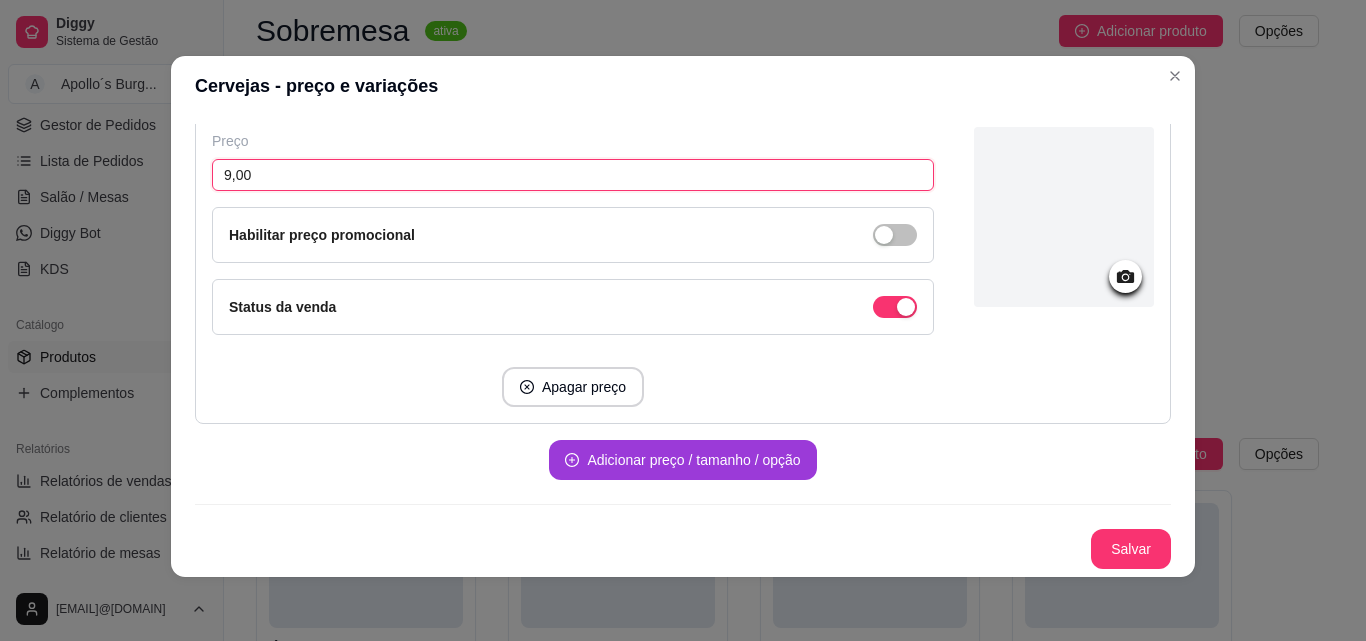 type on "9,00" 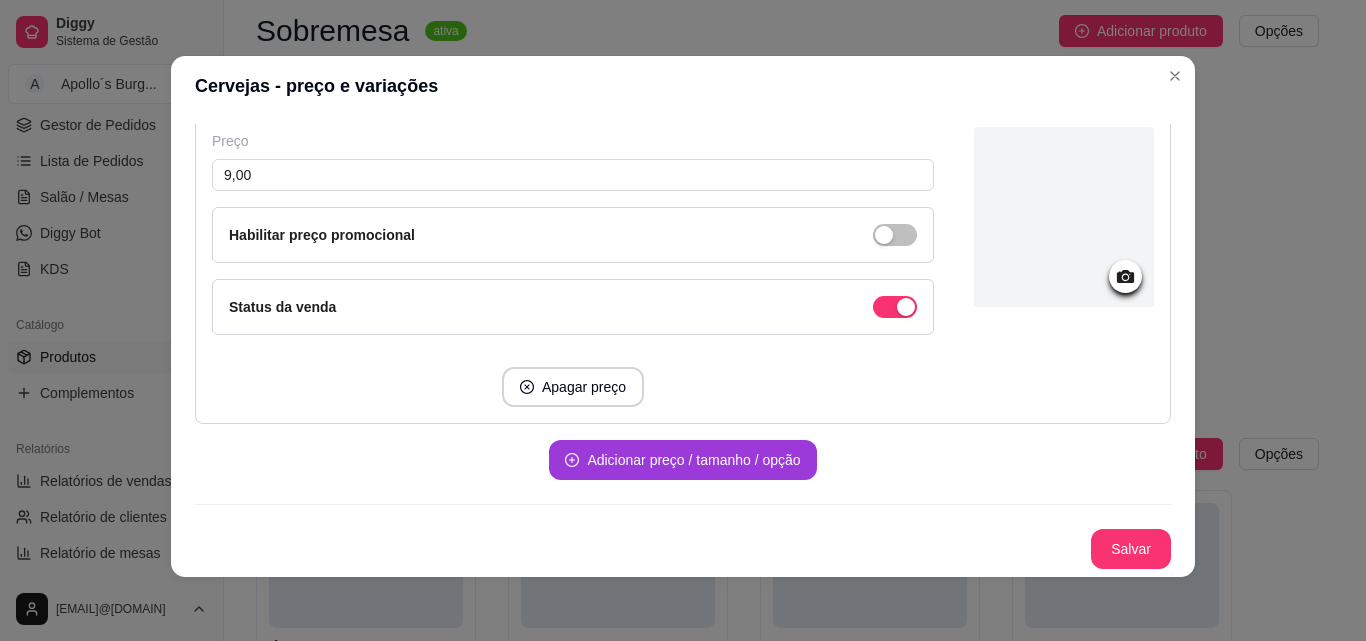 click on "Adicionar preço / tamanho / opção" at bounding box center [682, 460] 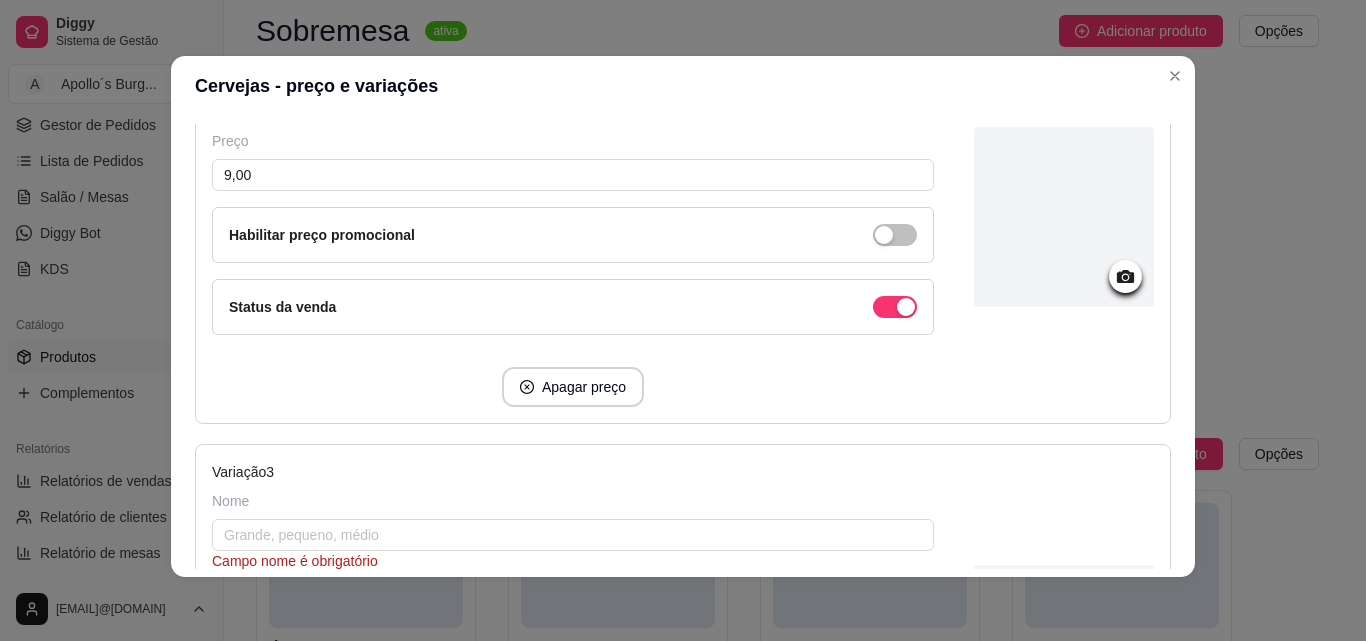 scroll, scrollTop: 1065, scrollLeft: 0, axis: vertical 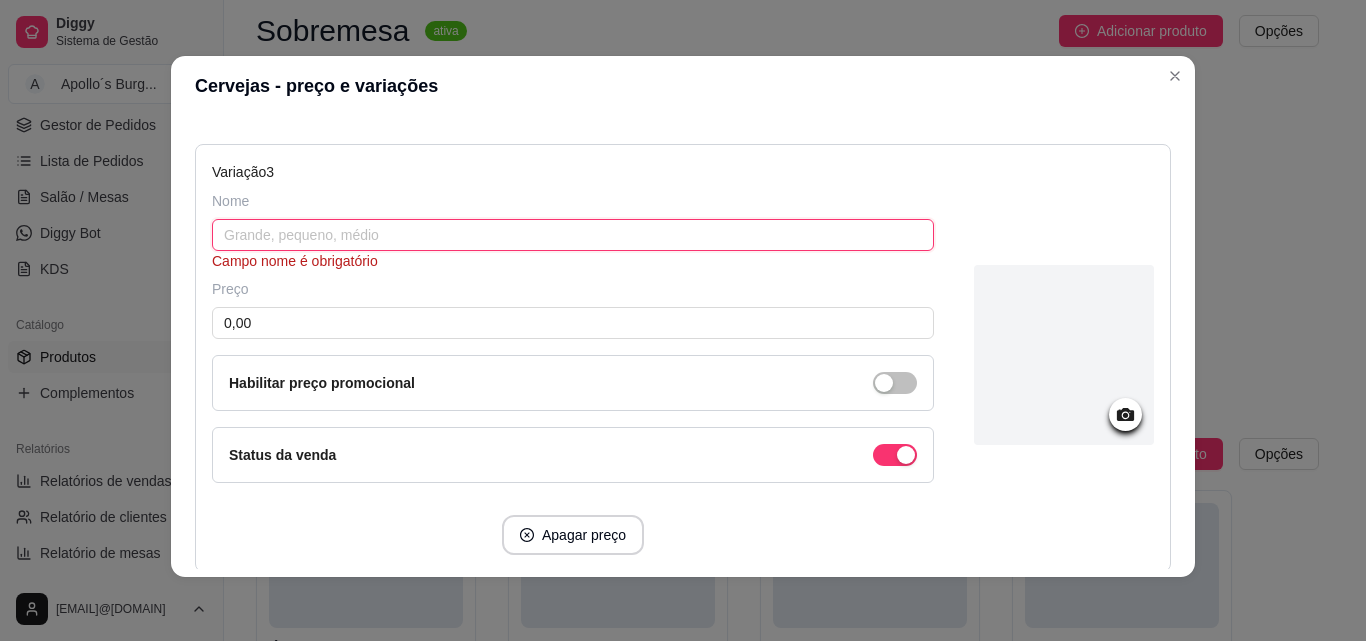 click at bounding box center [573, 235] 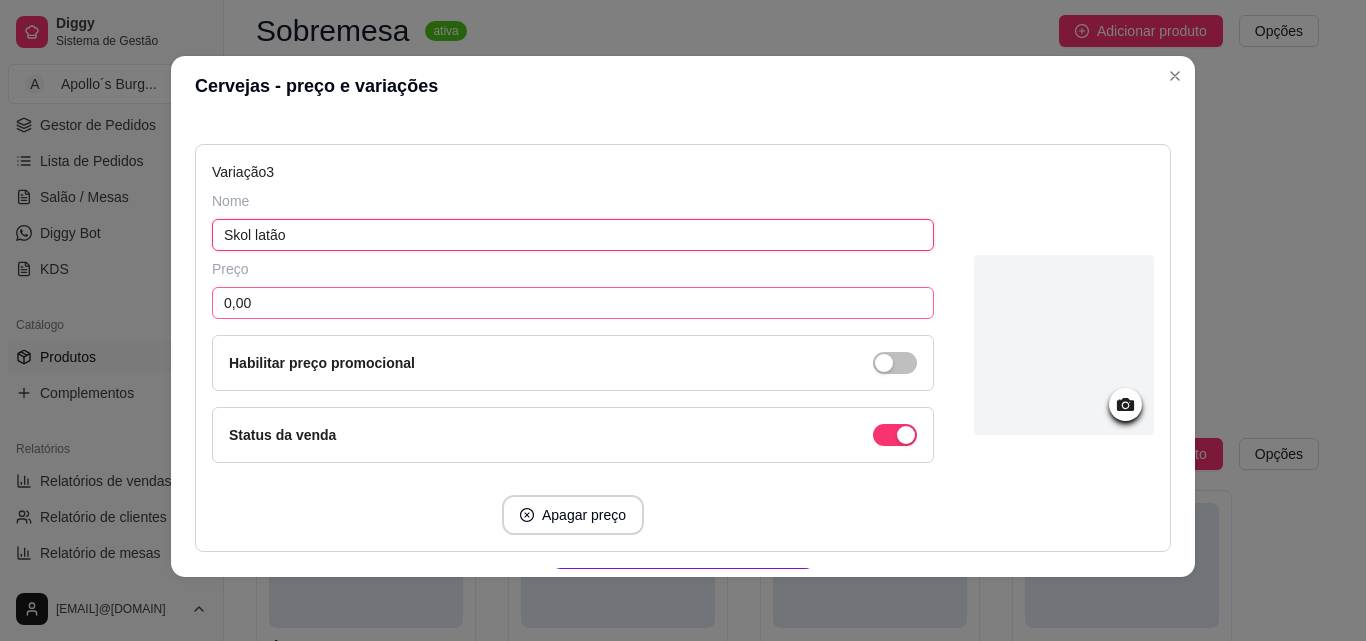 type on "Skol latão" 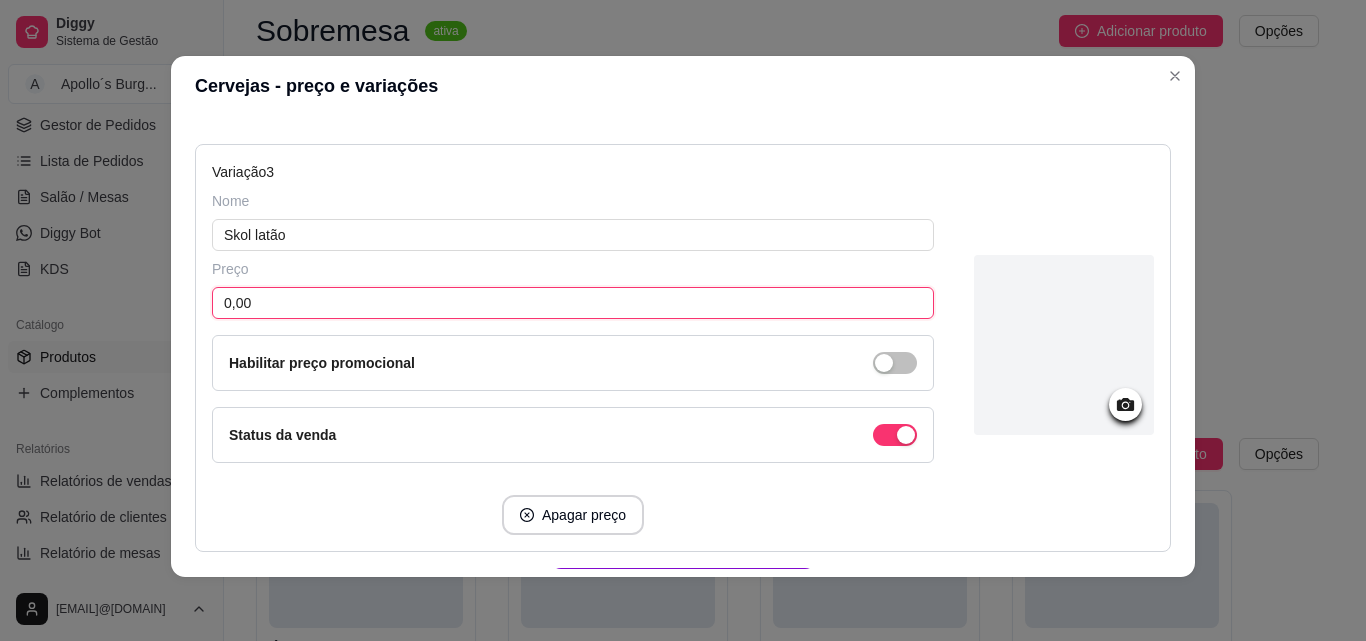 click on "0,00" at bounding box center (573, 303) 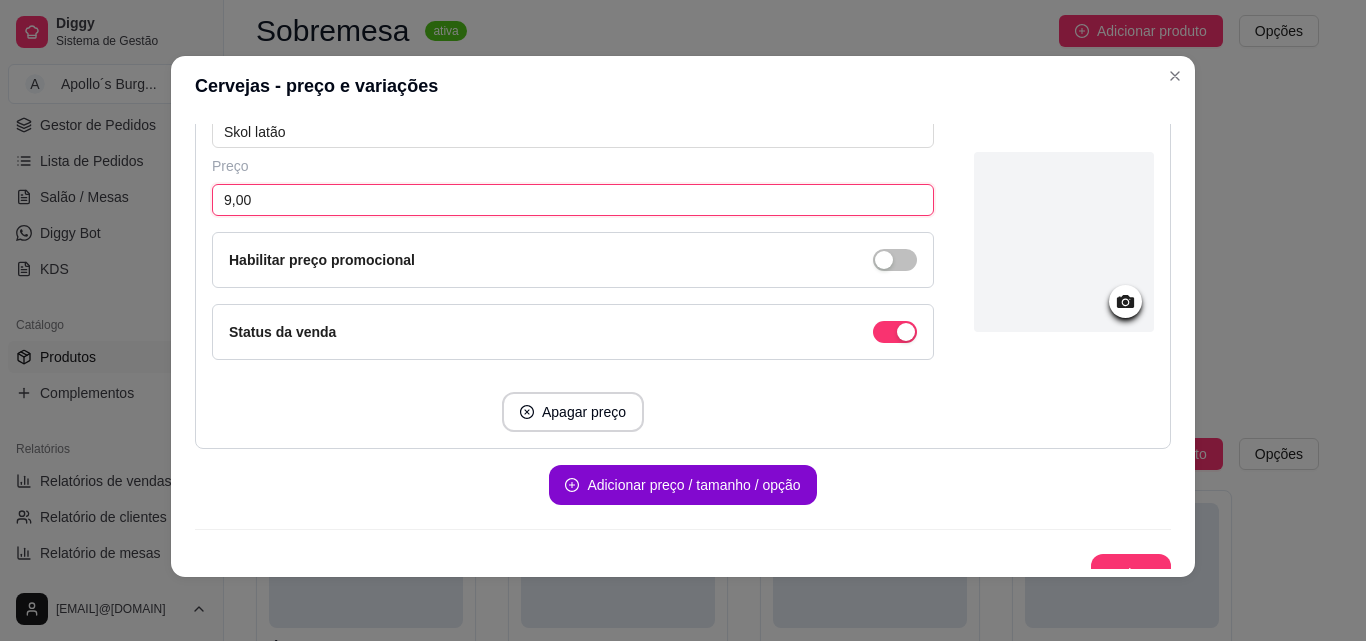 scroll, scrollTop: 1193, scrollLeft: 0, axis: vertical 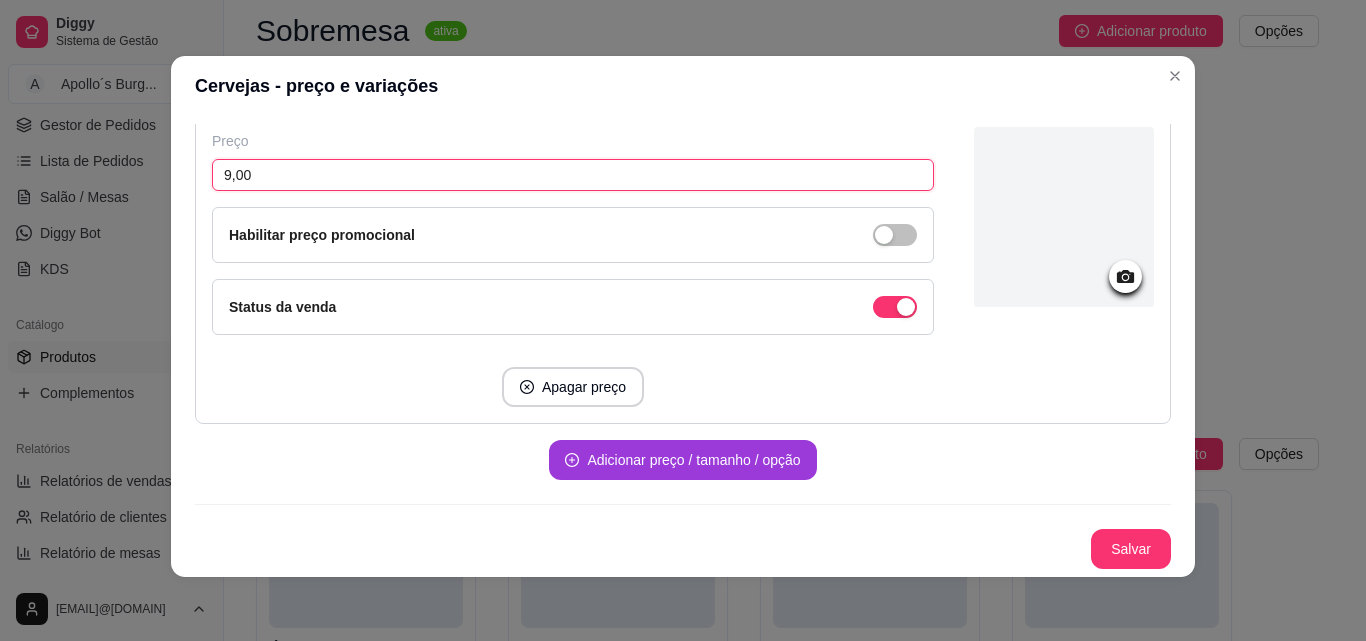 type on "9,00" 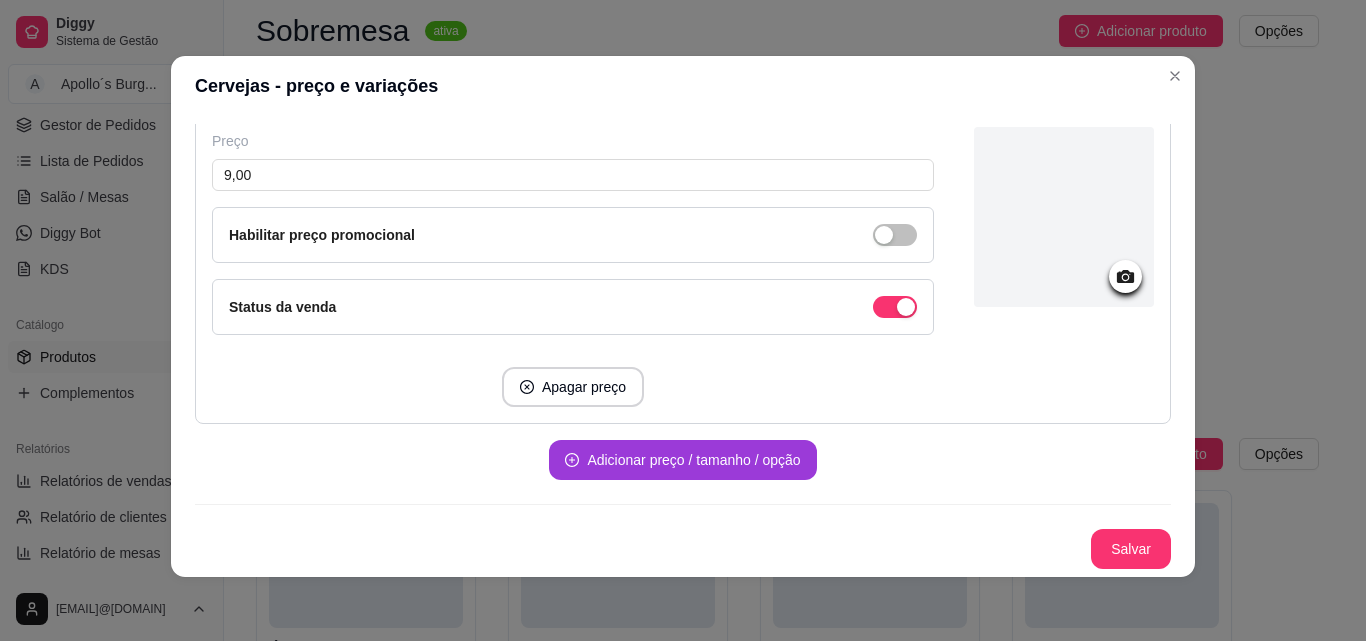 click on "Adicionar preço / tamanho / opção" at bounding box center [682, 460] 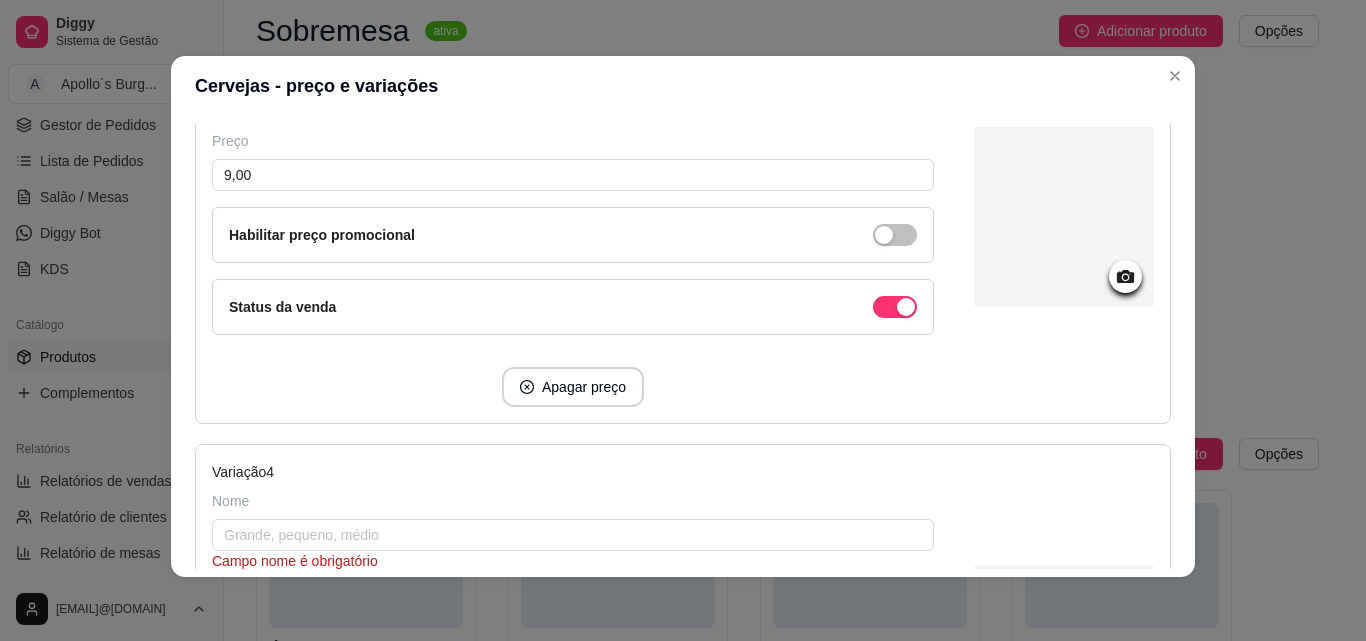 scroll, scrollTop: 1393, scrollLeft: 0, axis: vertical 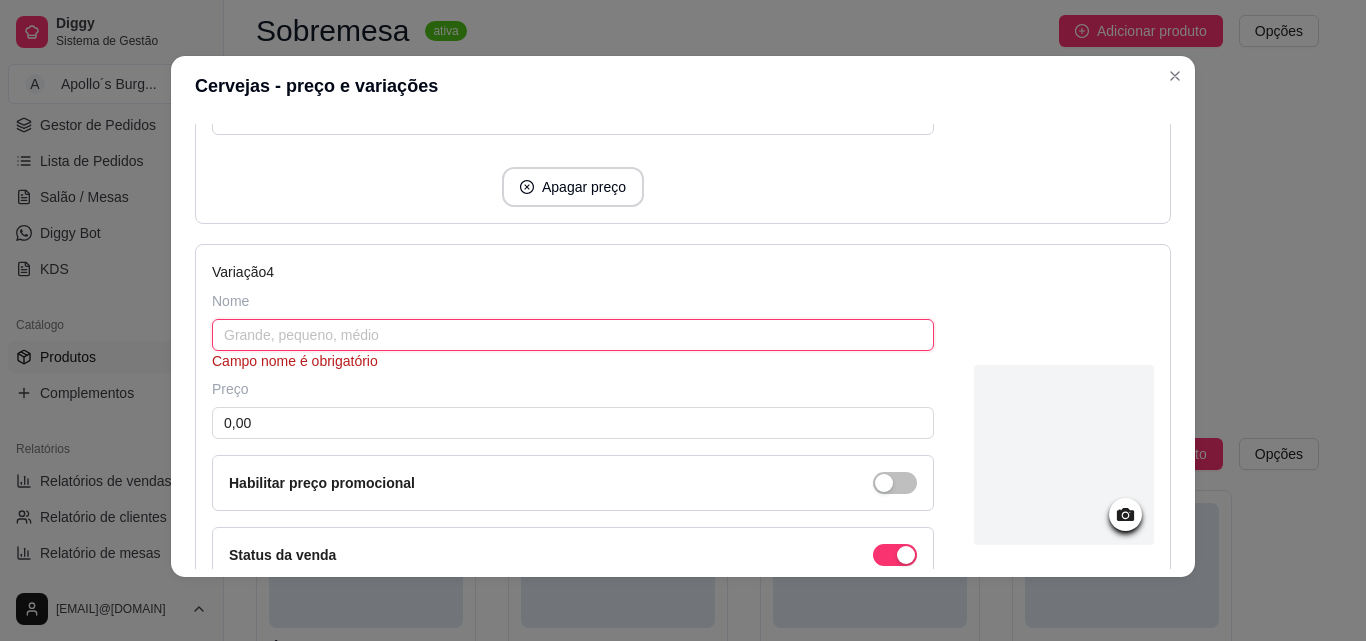 click at bounding box center (573, 335) 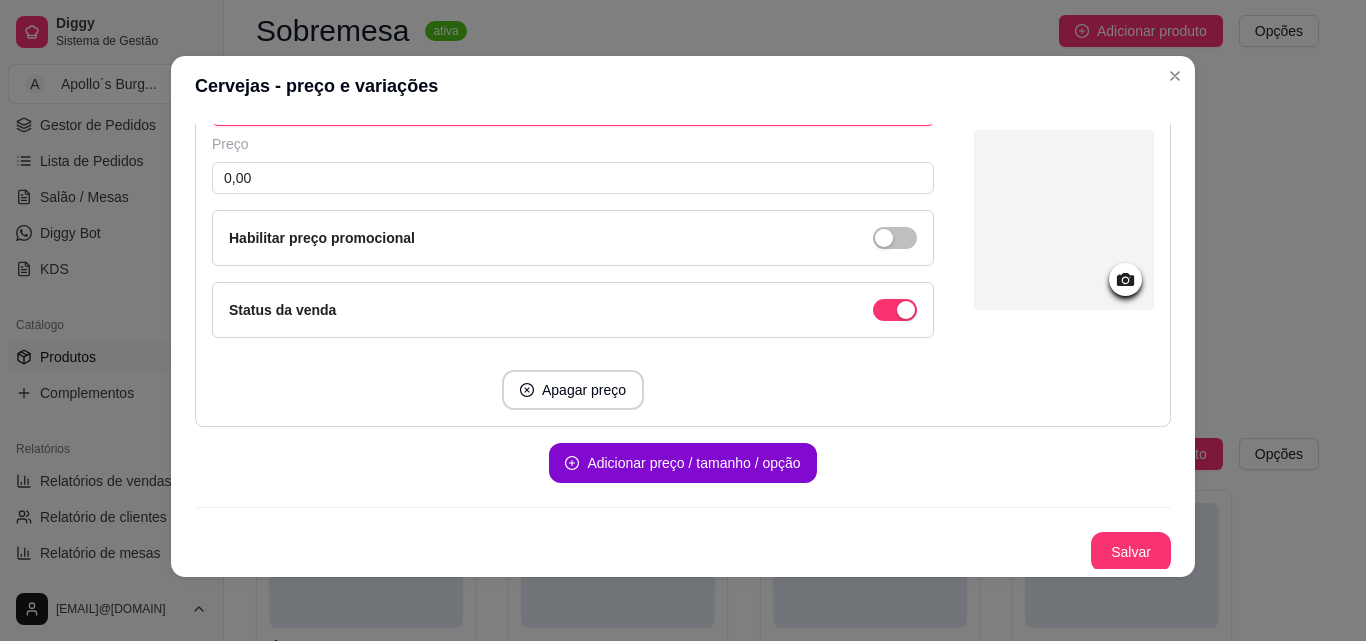 scroll, scrollTop: 1621, scrollLeft: 0, axis: vertical 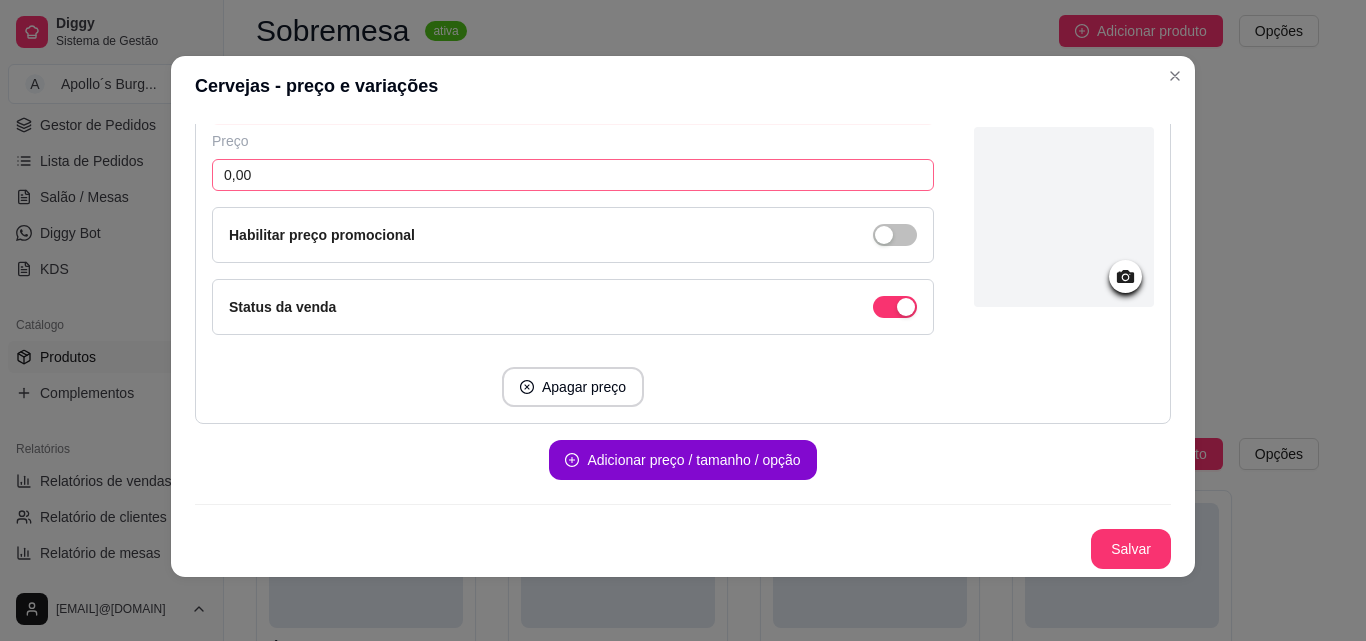 type on "Heineken - 350ml" 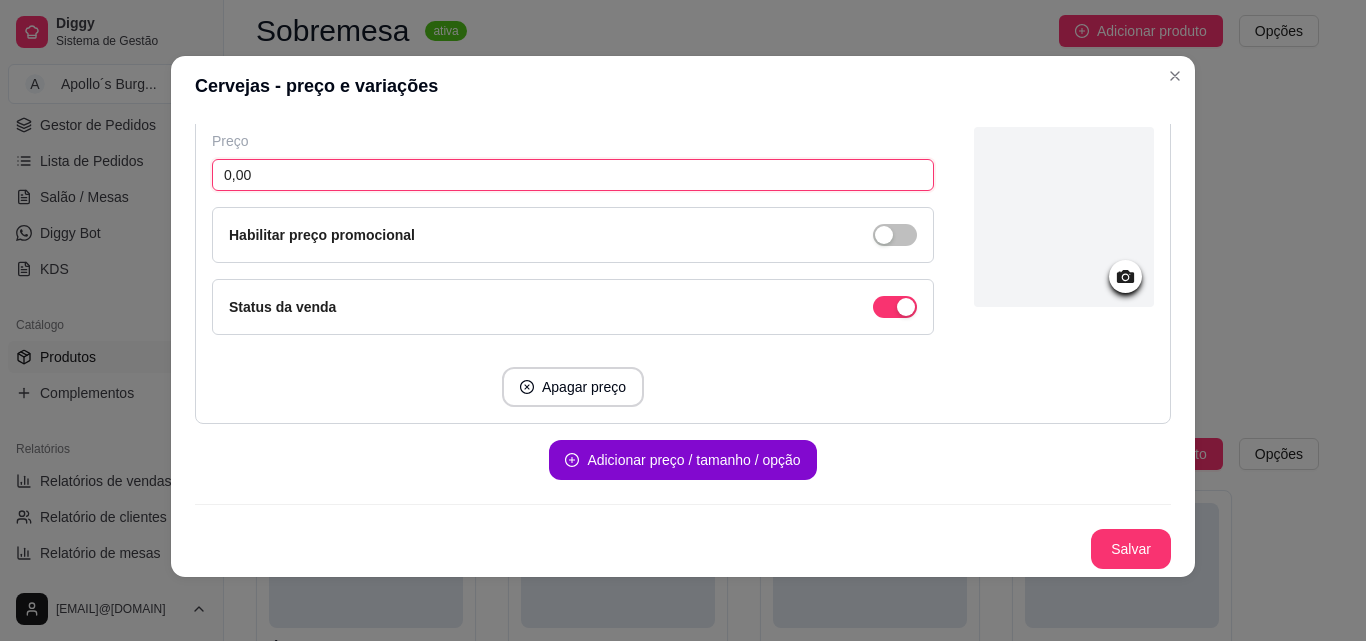 click on "0,00" at bounding box center [573, 175] 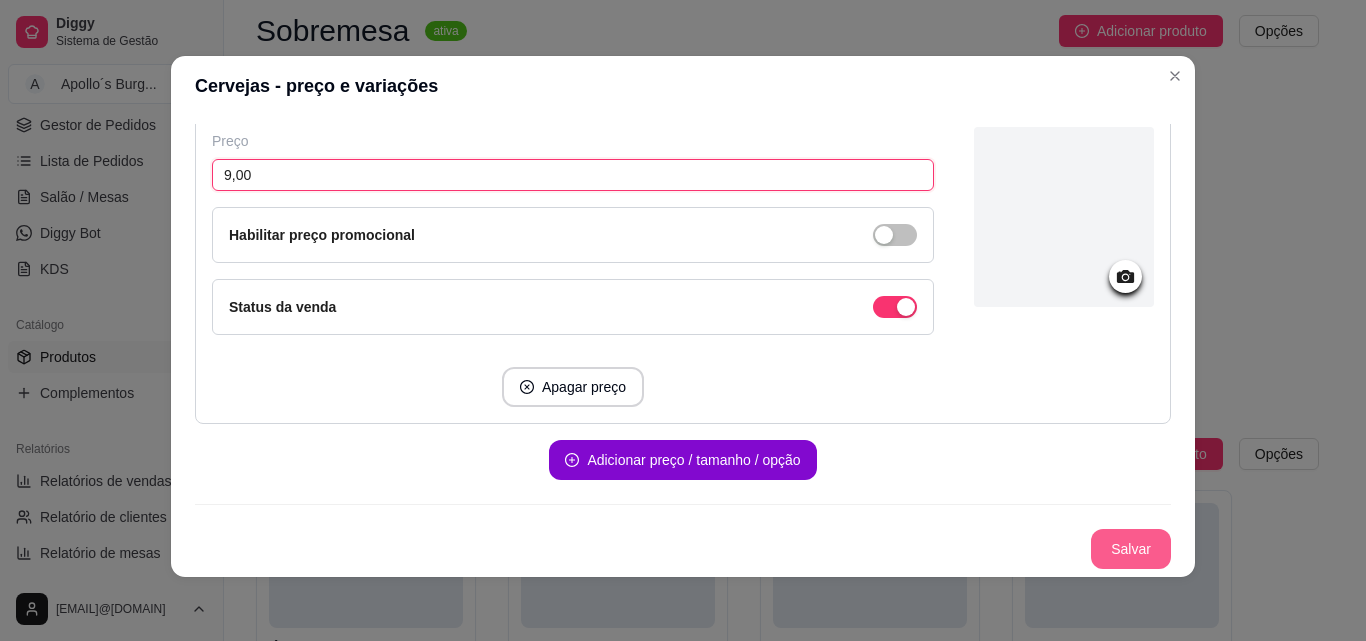 type on "9,00" 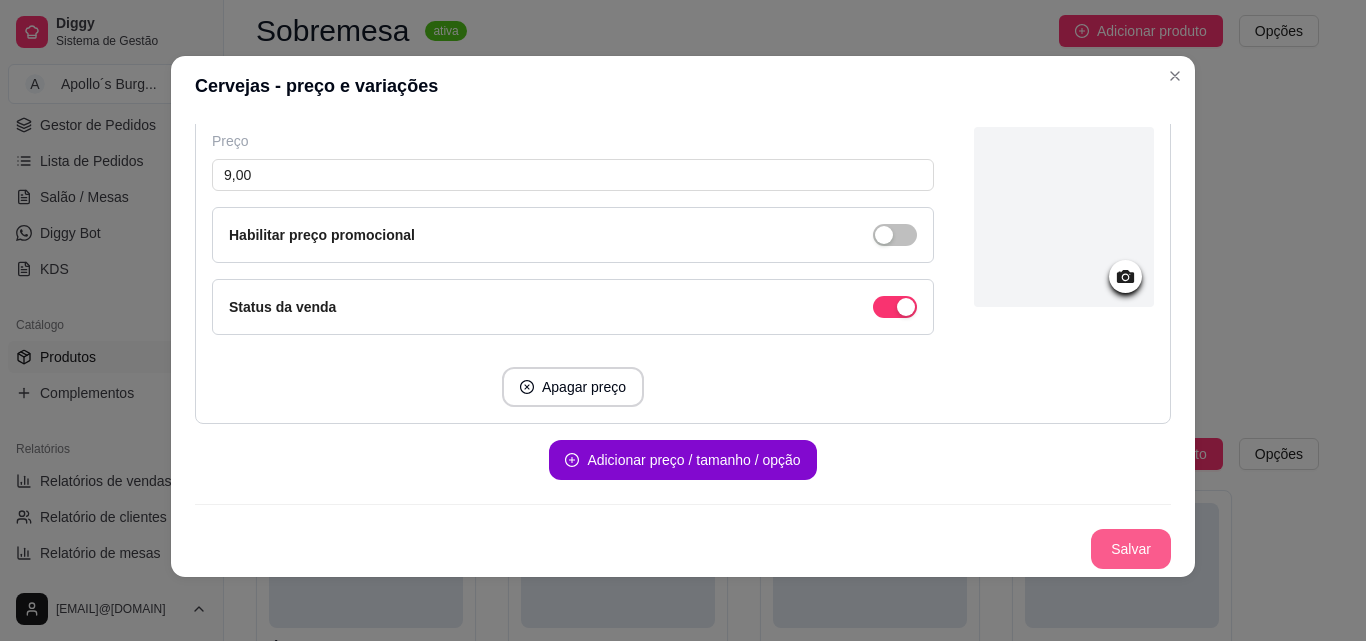 click on "Salvar" at bounding box center [1131, 549] 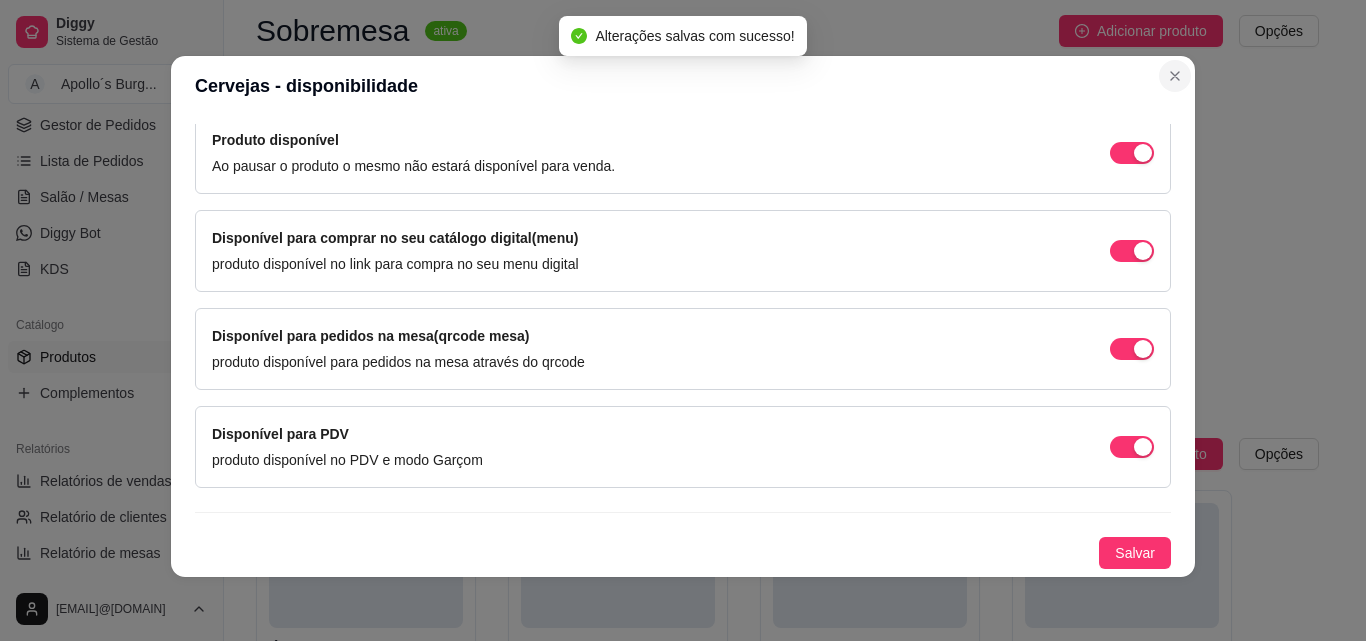 scroll, scrollTop: 205, scrollLeft: 0, axis: vertical 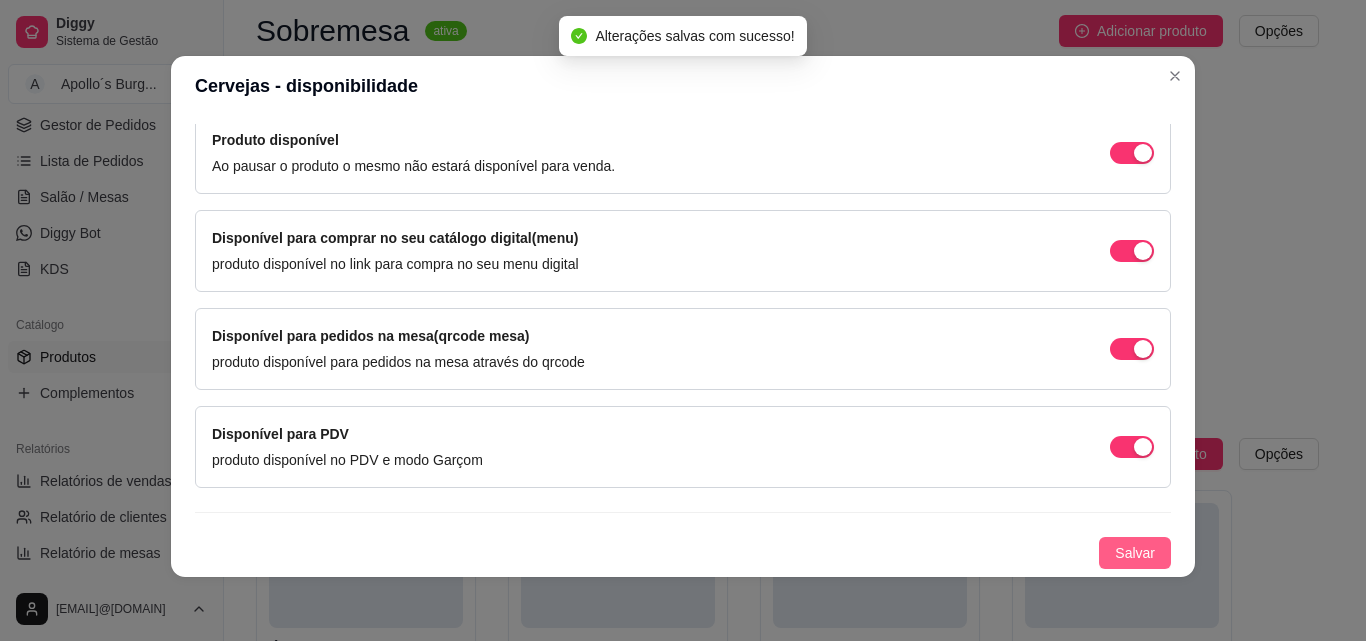 click on "Salvar" at bounding box center [1135, 553] 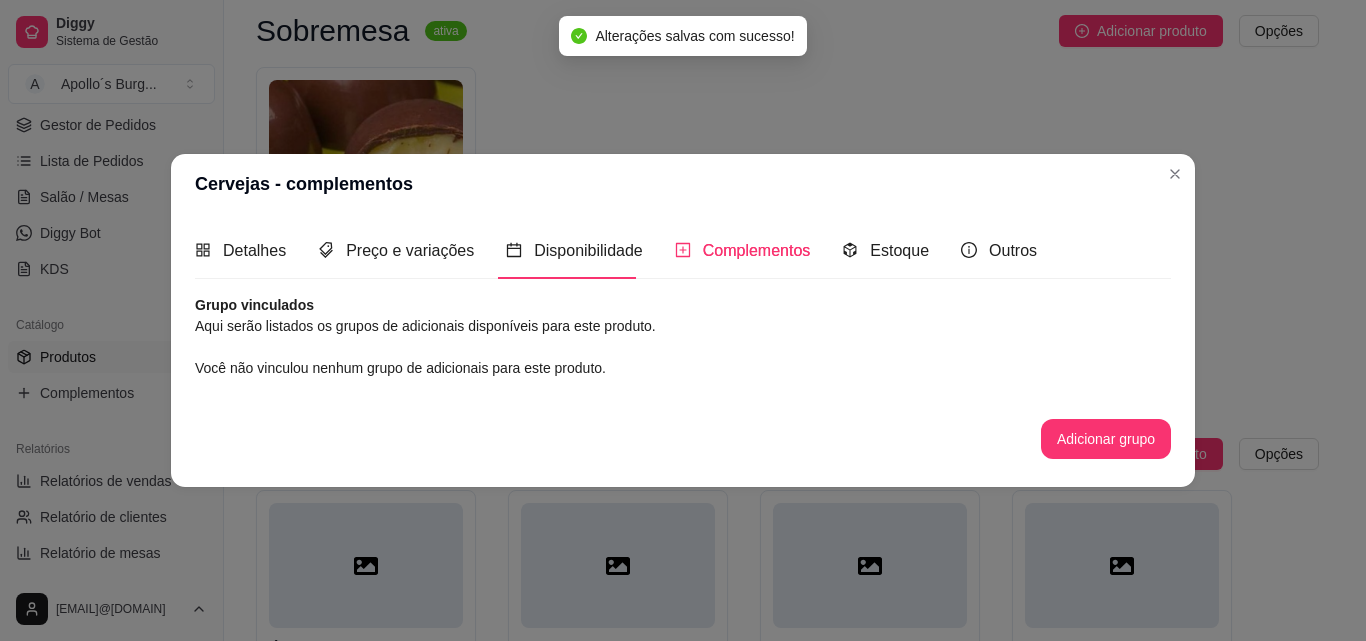 scroll, scrollTop: 0, scrollLeft: 0, axis: both 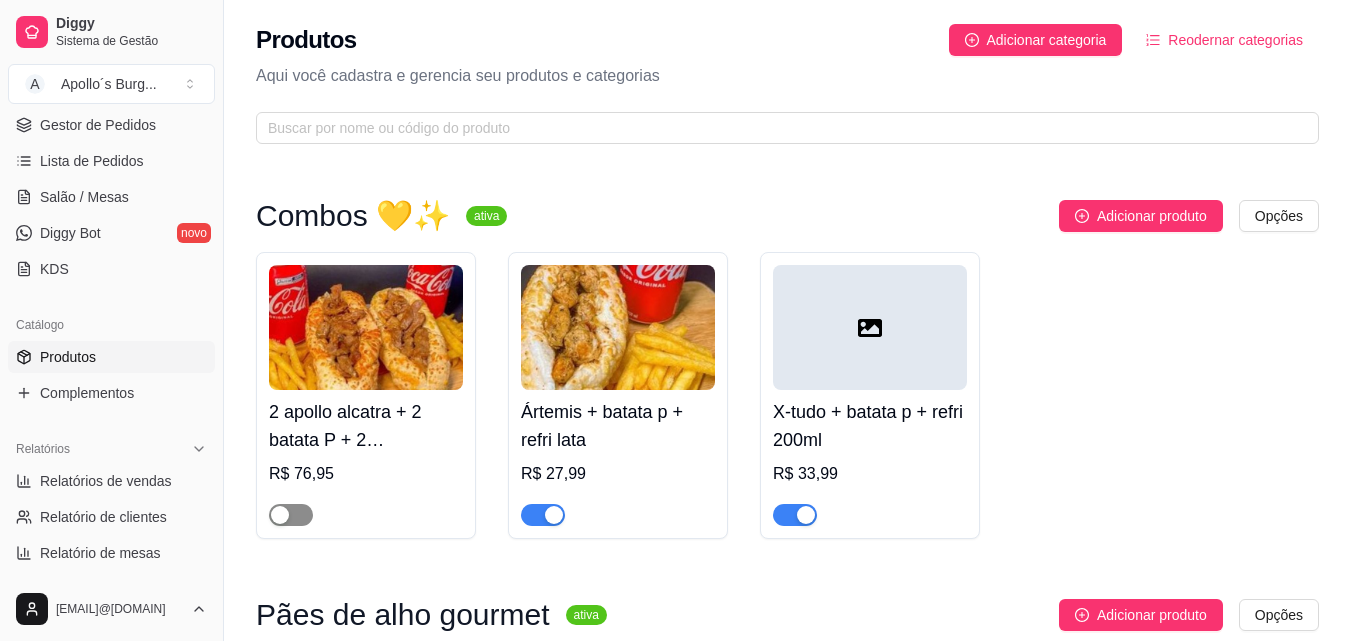 click at bounding box center [291, 515] 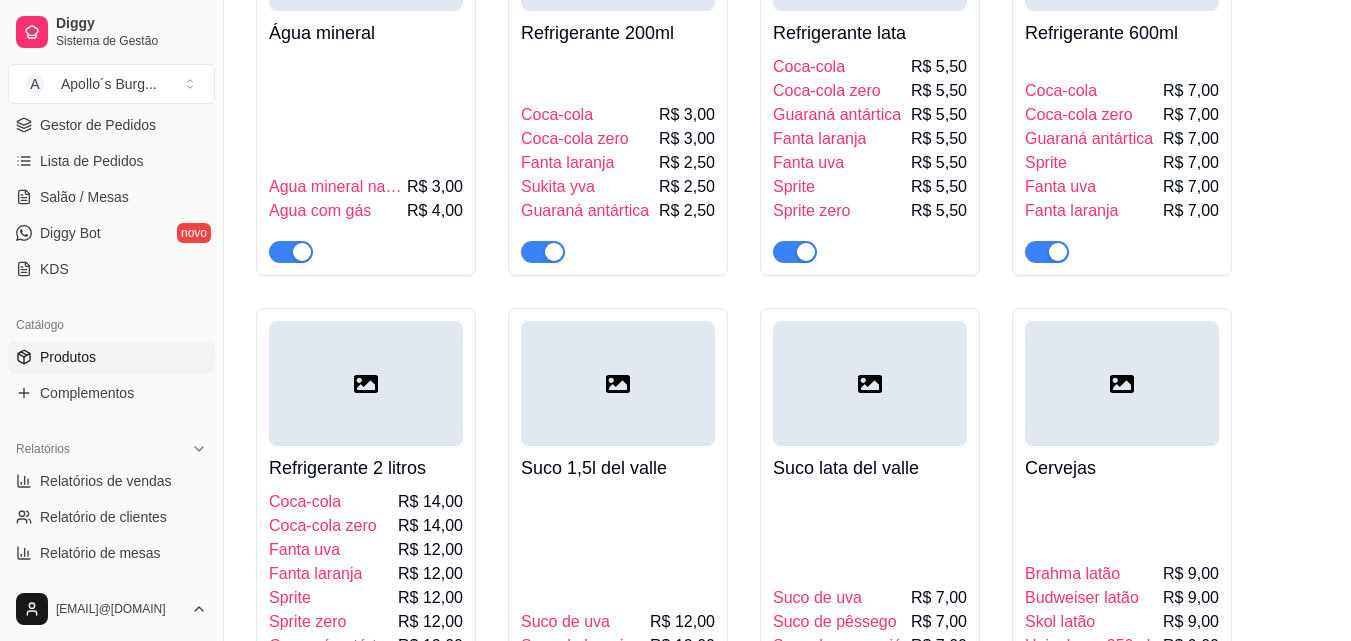 scroll, scrollTop: 4112, scrollLeft: 0, axis: vertical 